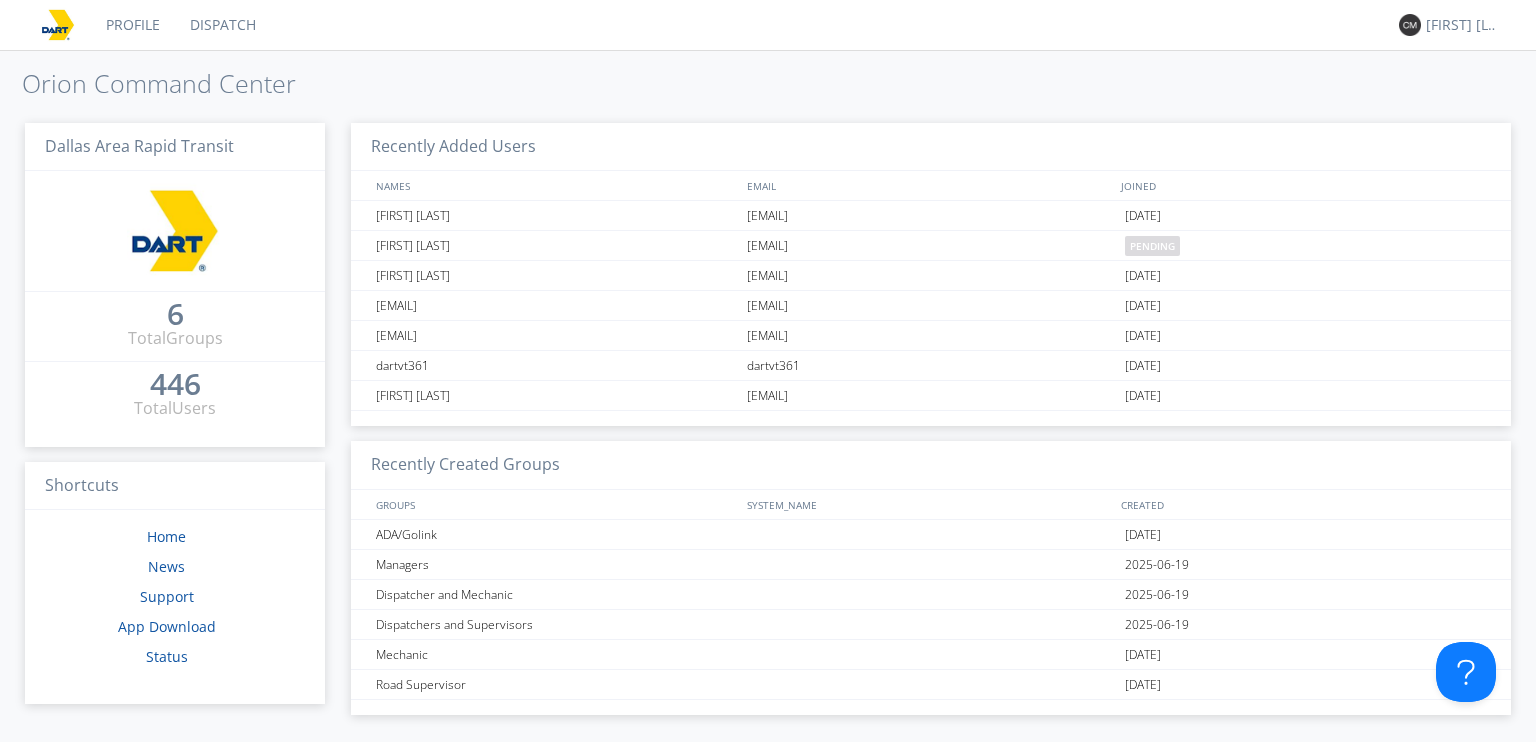 scroll, scrollTop: 0, scrollLeft: 0, axis: both 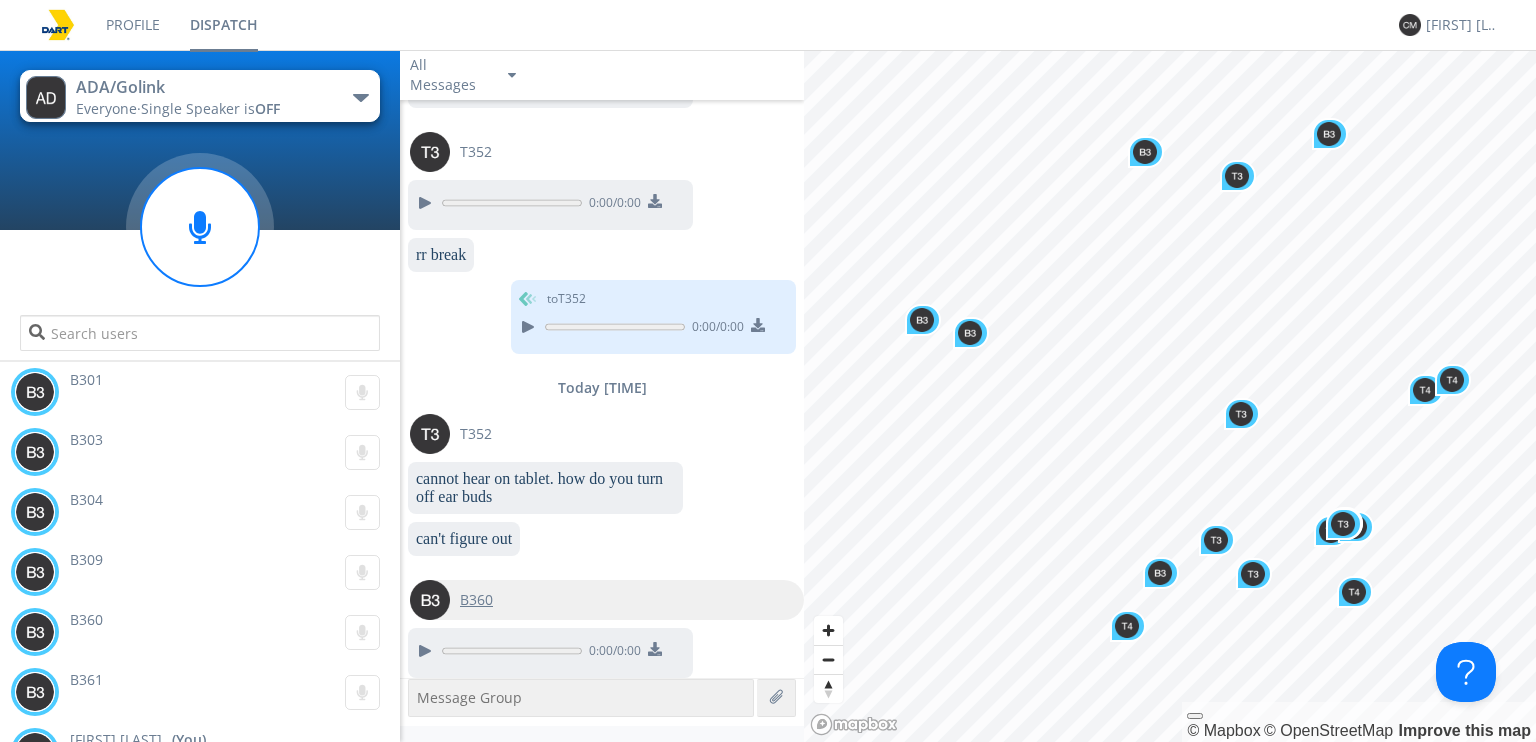 click at bounding box center [430, 600] 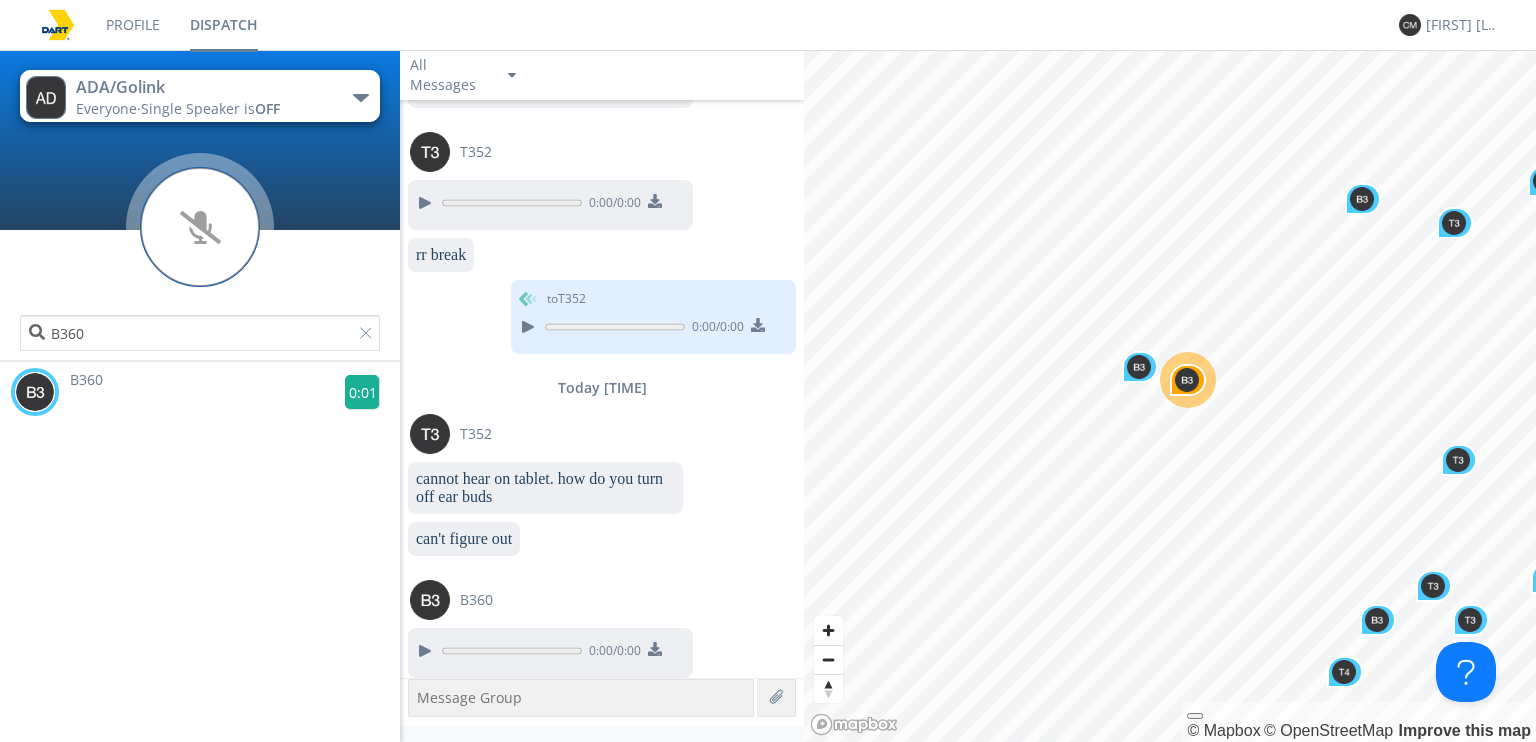 click 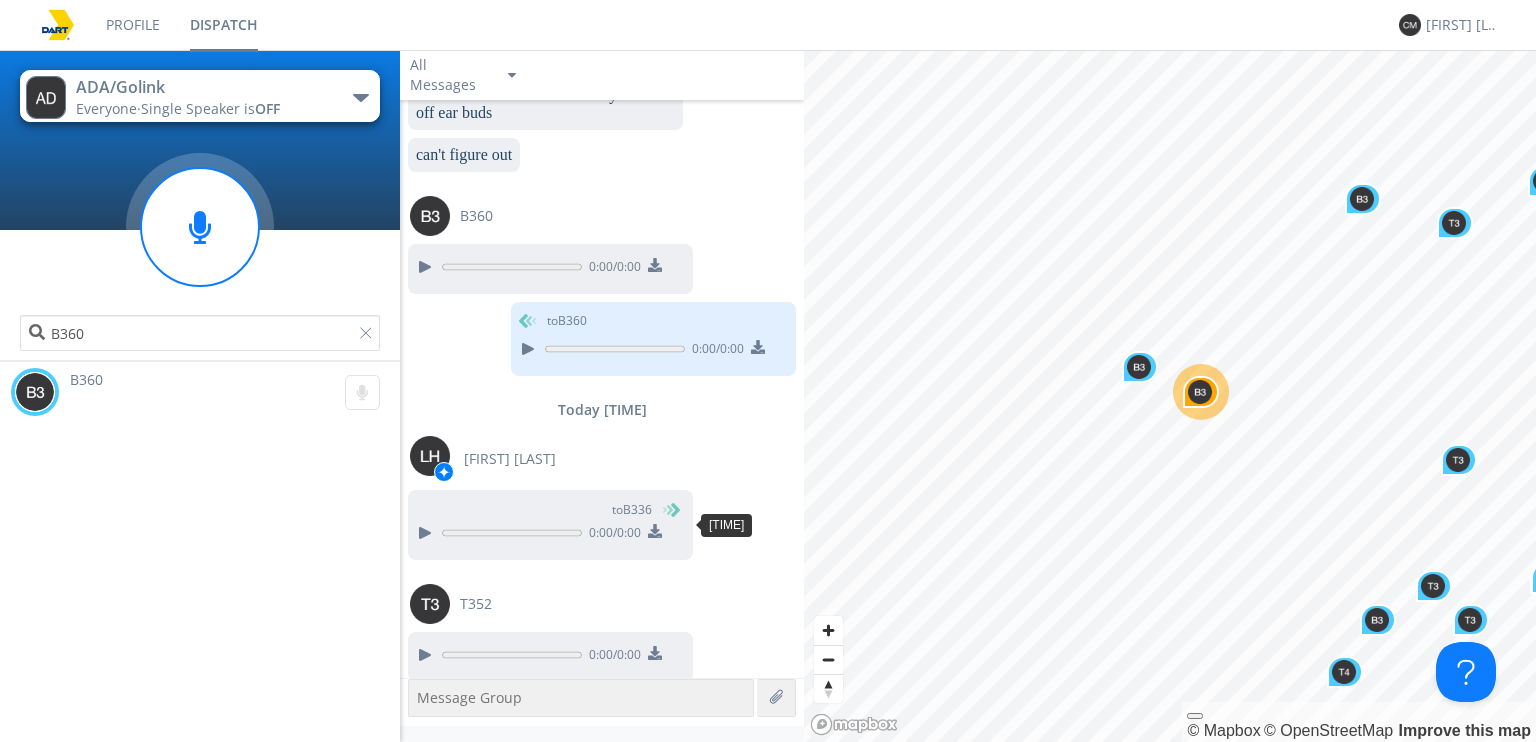scroll, scrollTop: 2018, scrollLeft: 0, axis: vertical 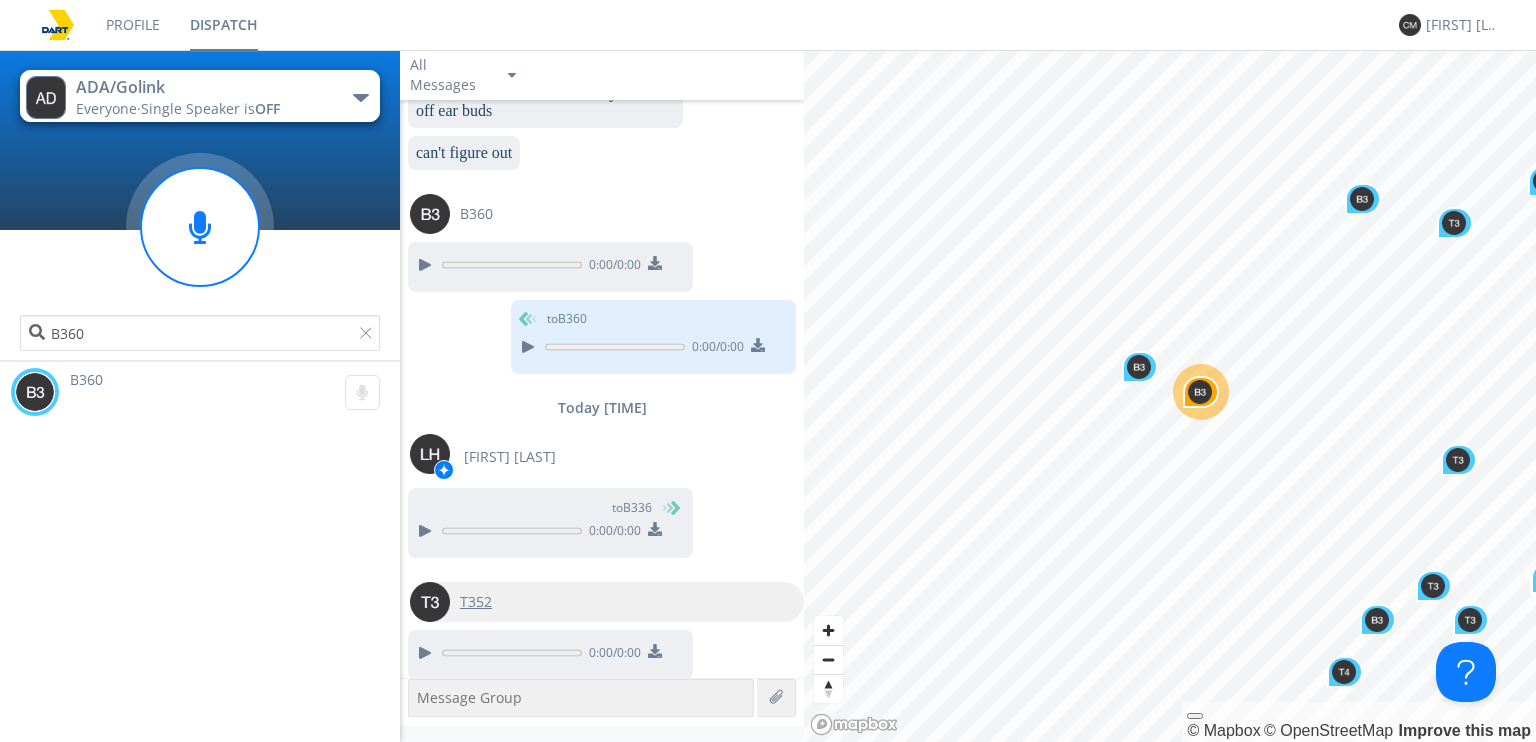 drag, startPoint x: 424, startPoint y: 596, endPoint x: 415, endPoint y: 581, distance: 17.492855 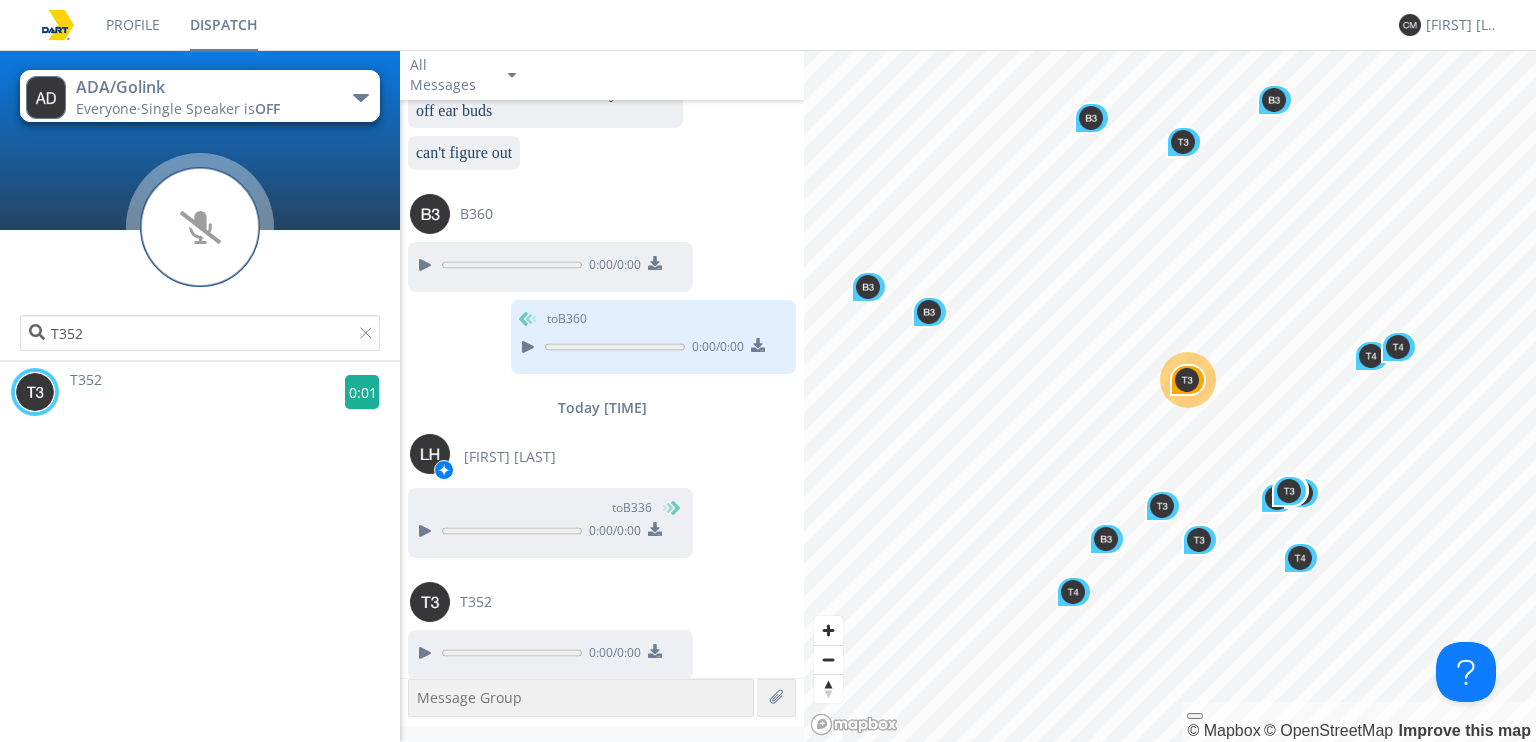 click 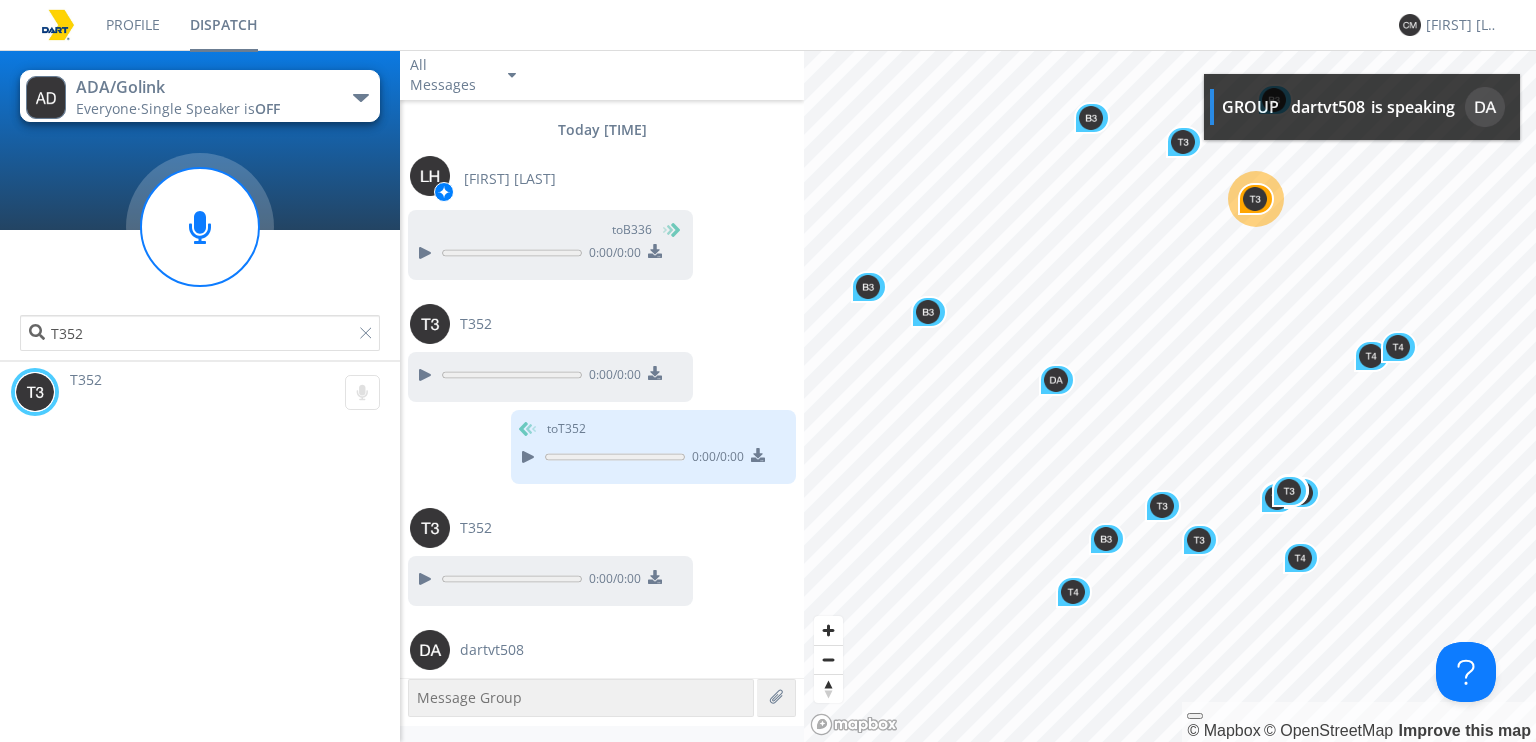 scroll, scrollTop: 2343, scrollLeft: 0, axis: vertical 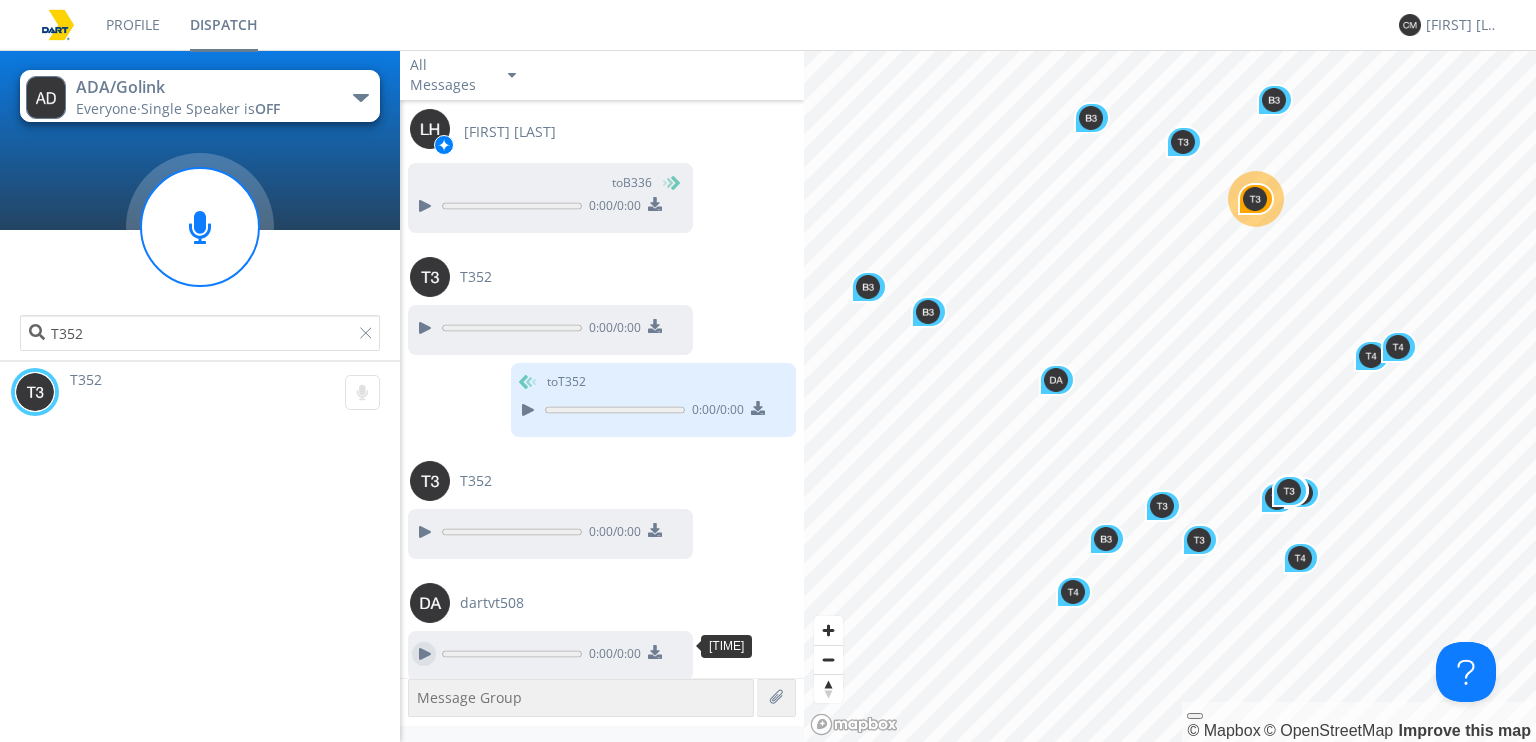 click at bounding box center (424, 654) 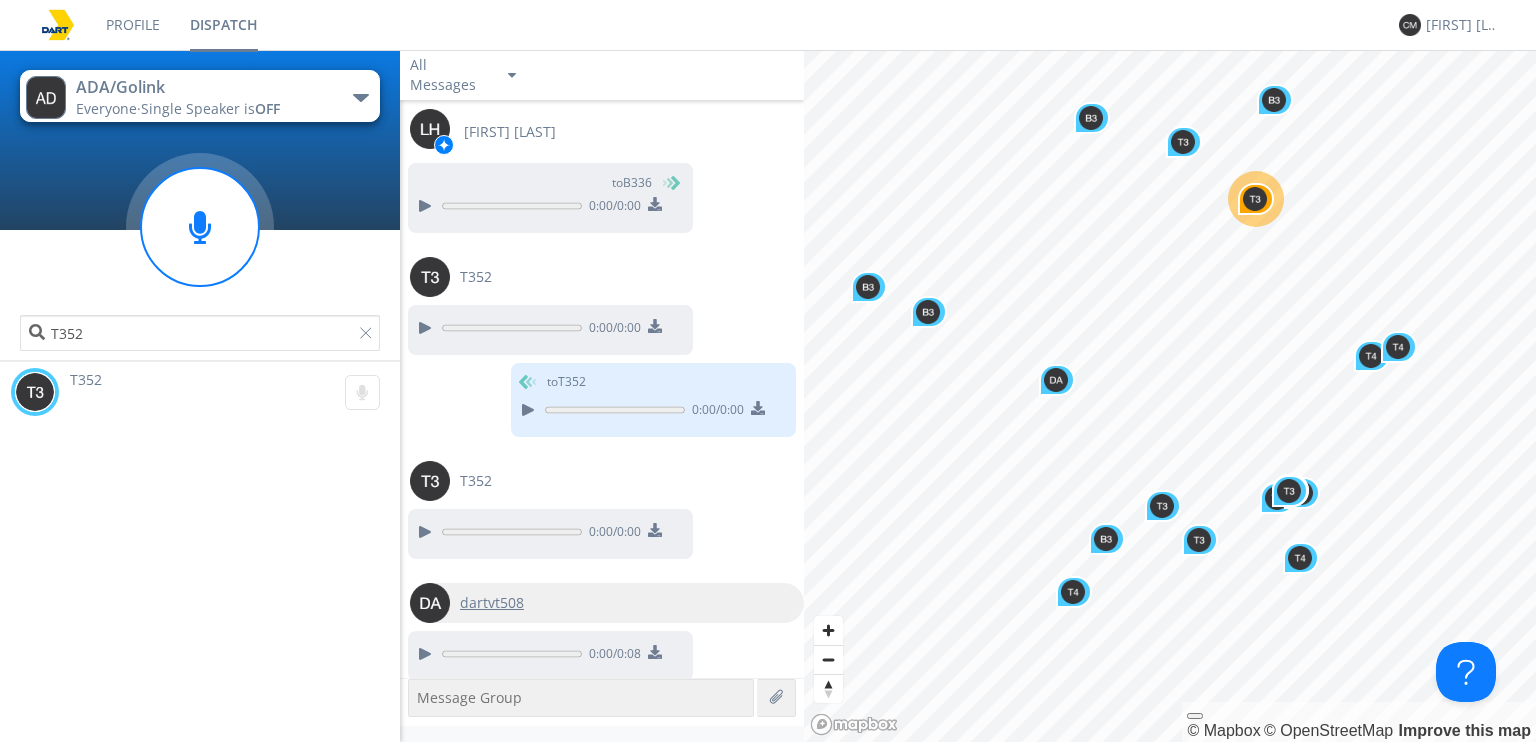 click at bounding box center [430, 603] 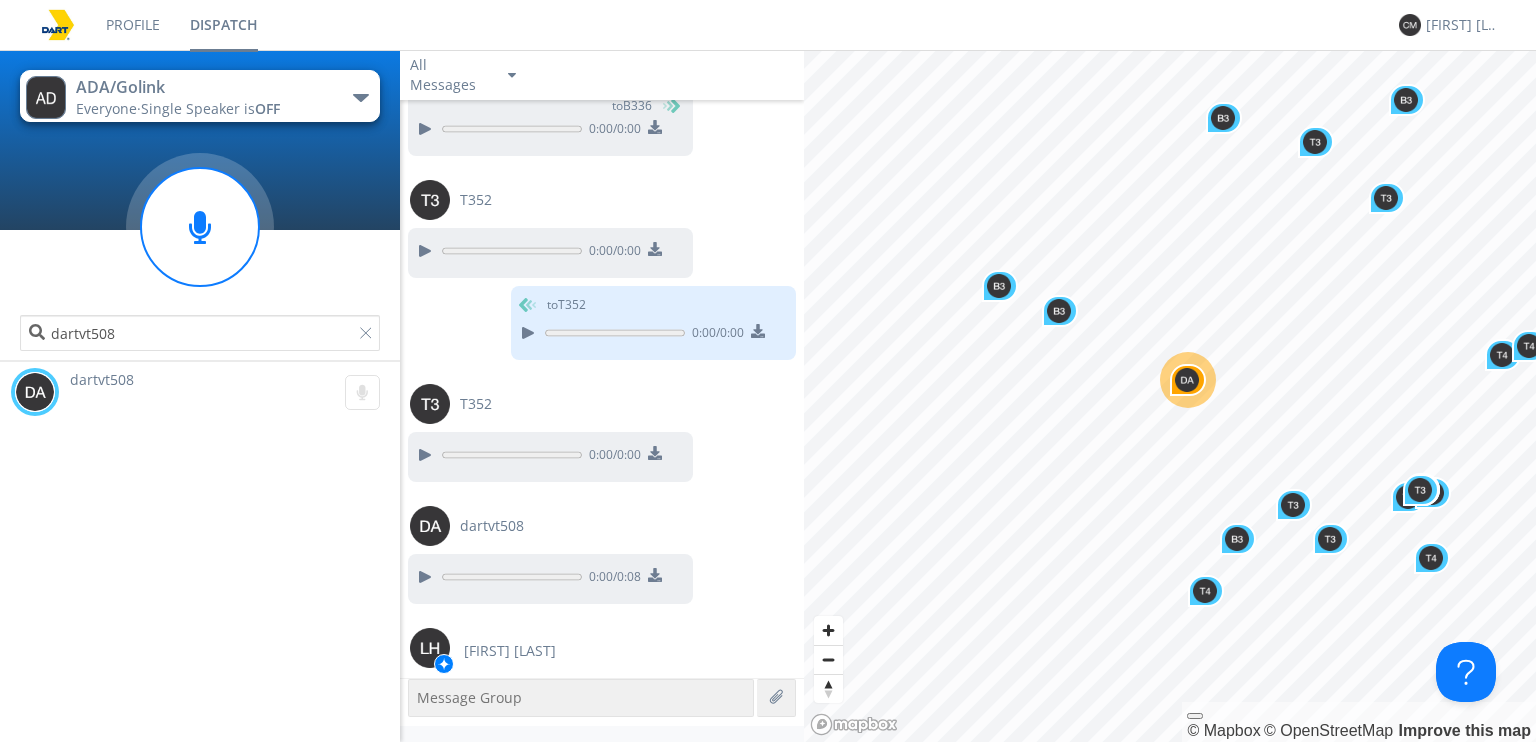 scroll, scrollTop: 2490, scrollLeft: 0, axis: vertical 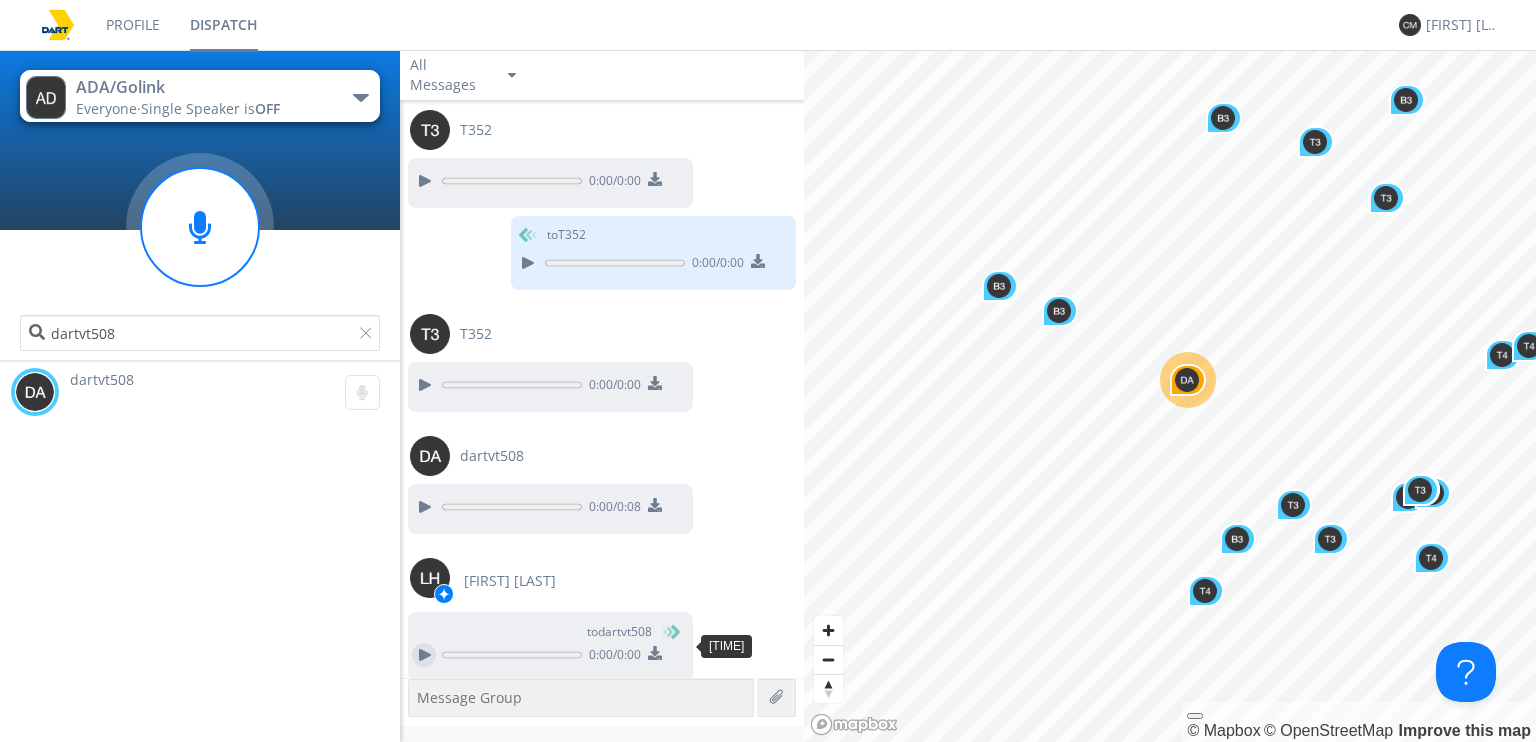 click at bounding box center [424, 655] 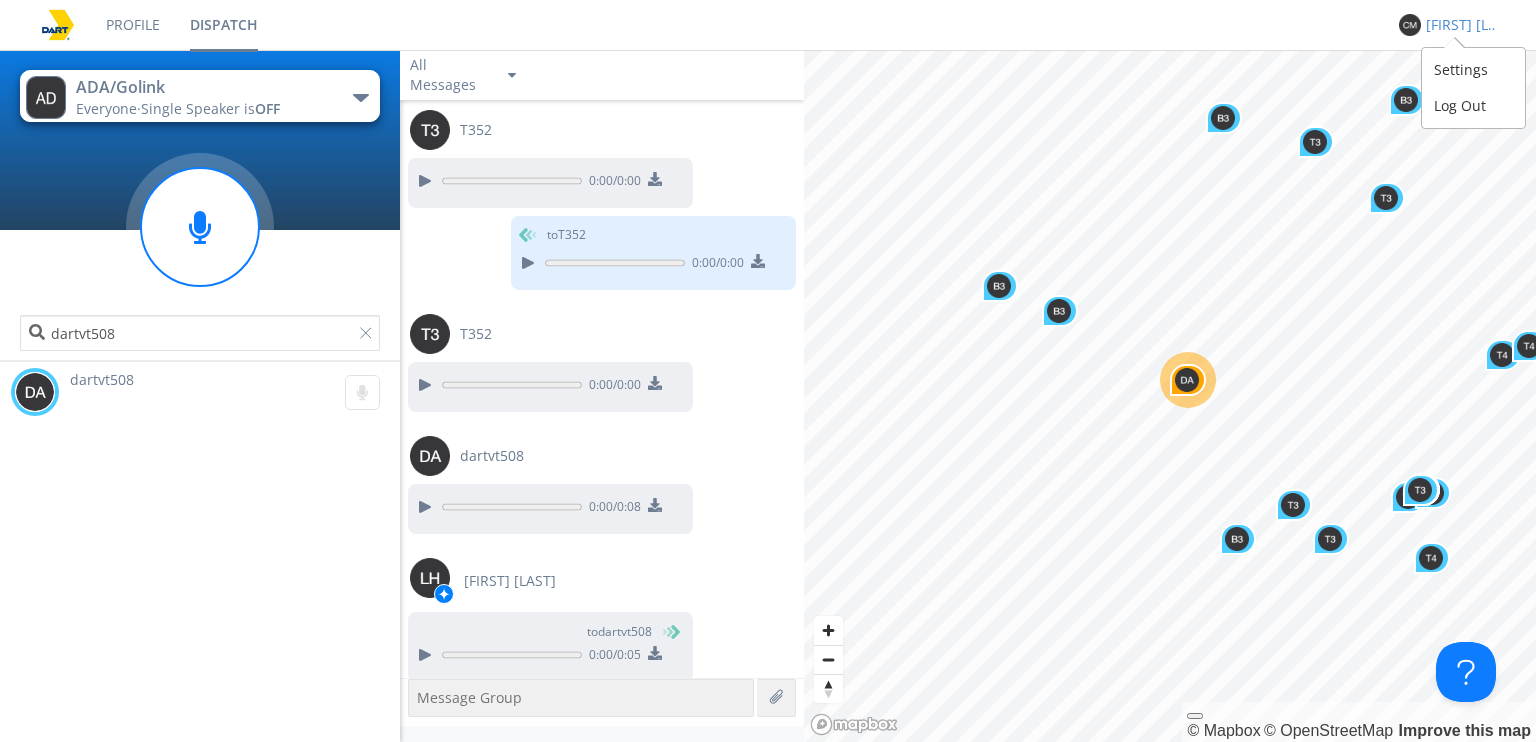 click on "[FIRST] [LAST]" at bounding box center (1463, 25) 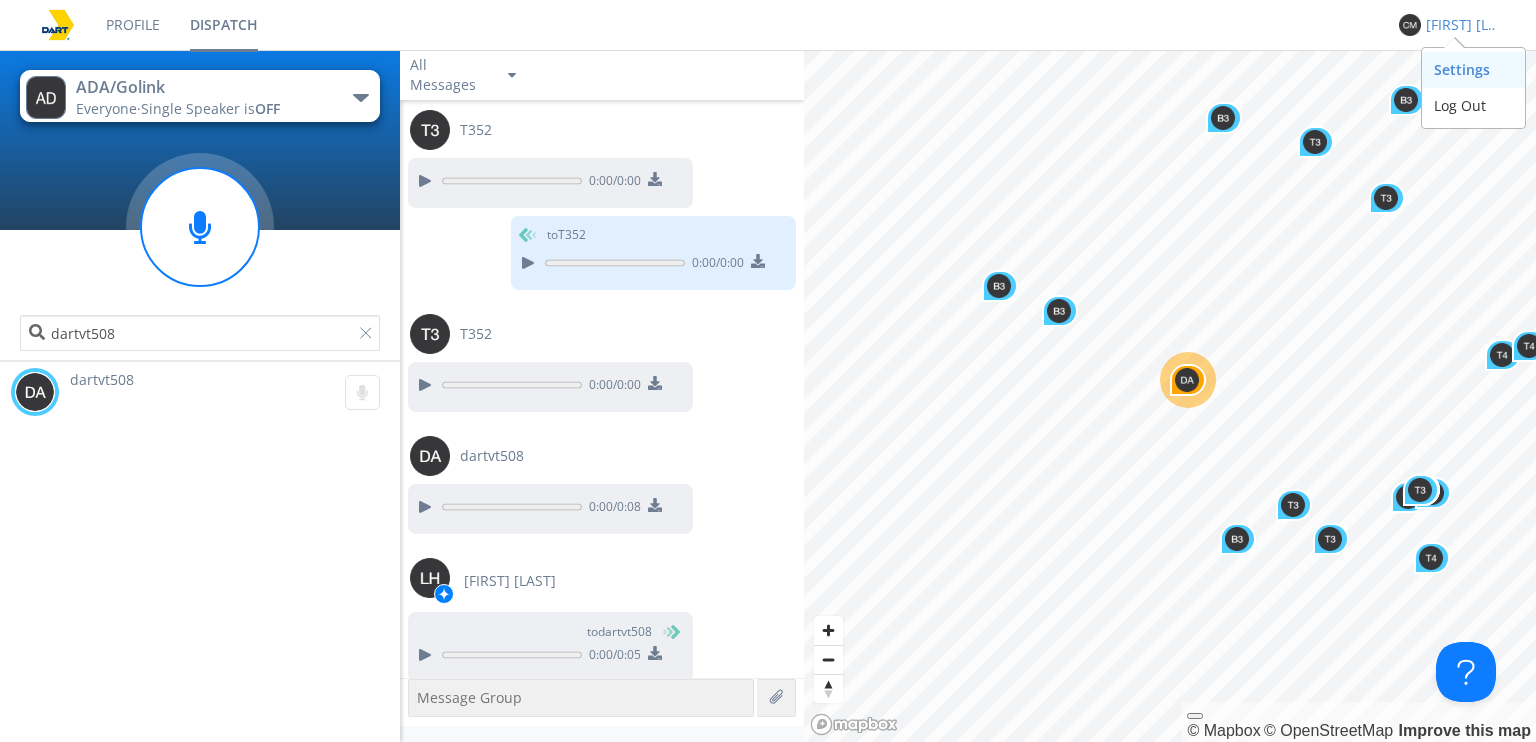 click on "Settings" at bounding box center (1473, 70) 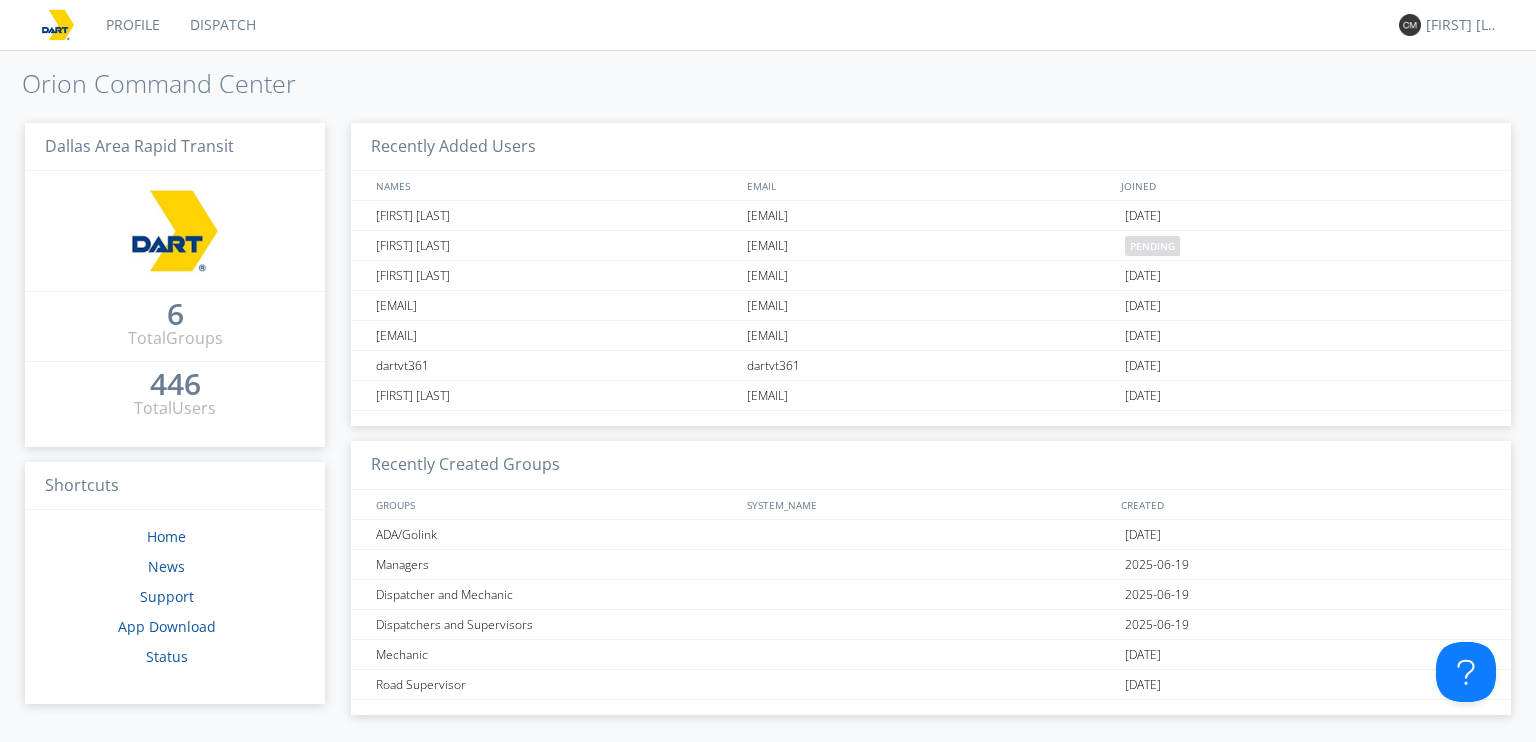 click on "Dispatch" at bounding box center (223, 25) 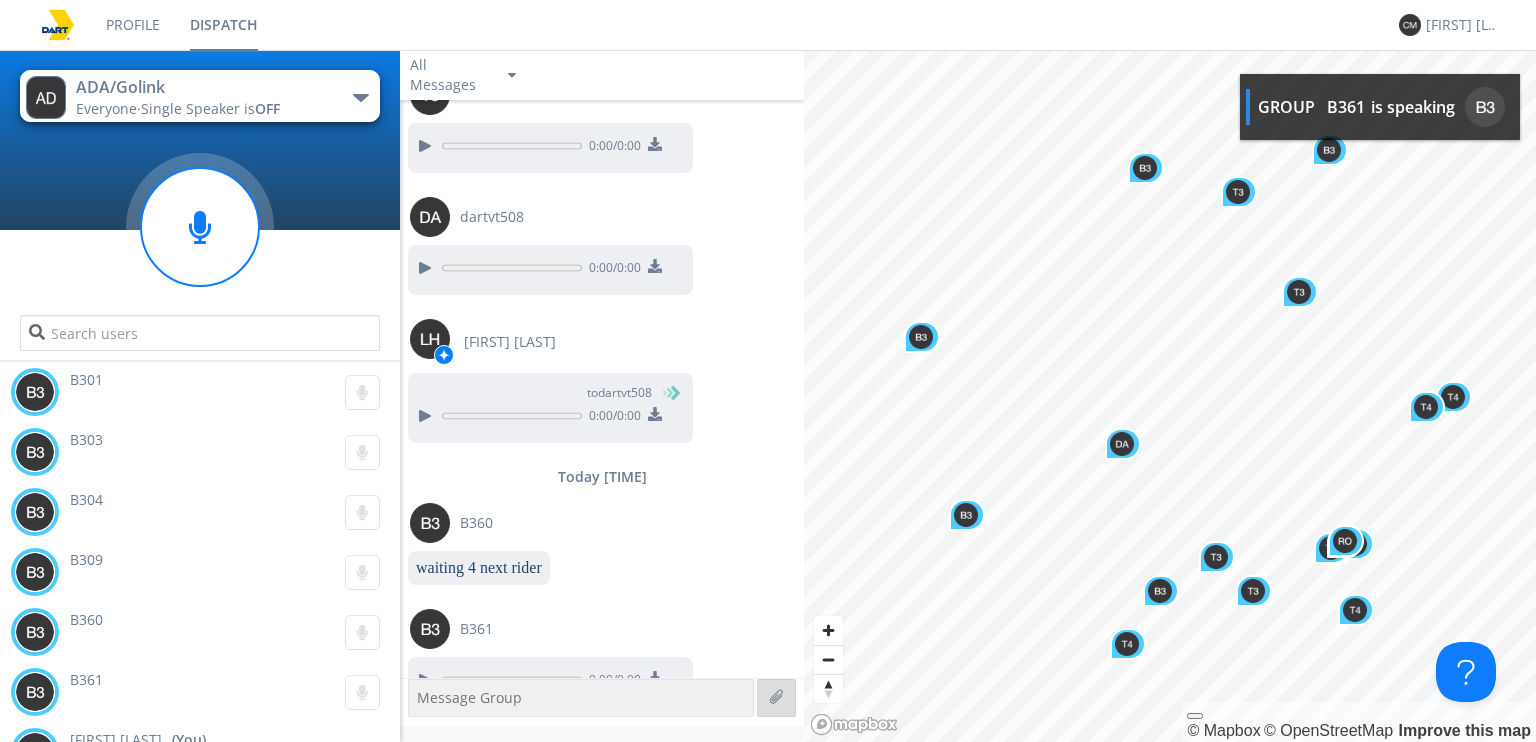 scroll, scrollTop: 1978, scrollLeft: 0, axis: vertical 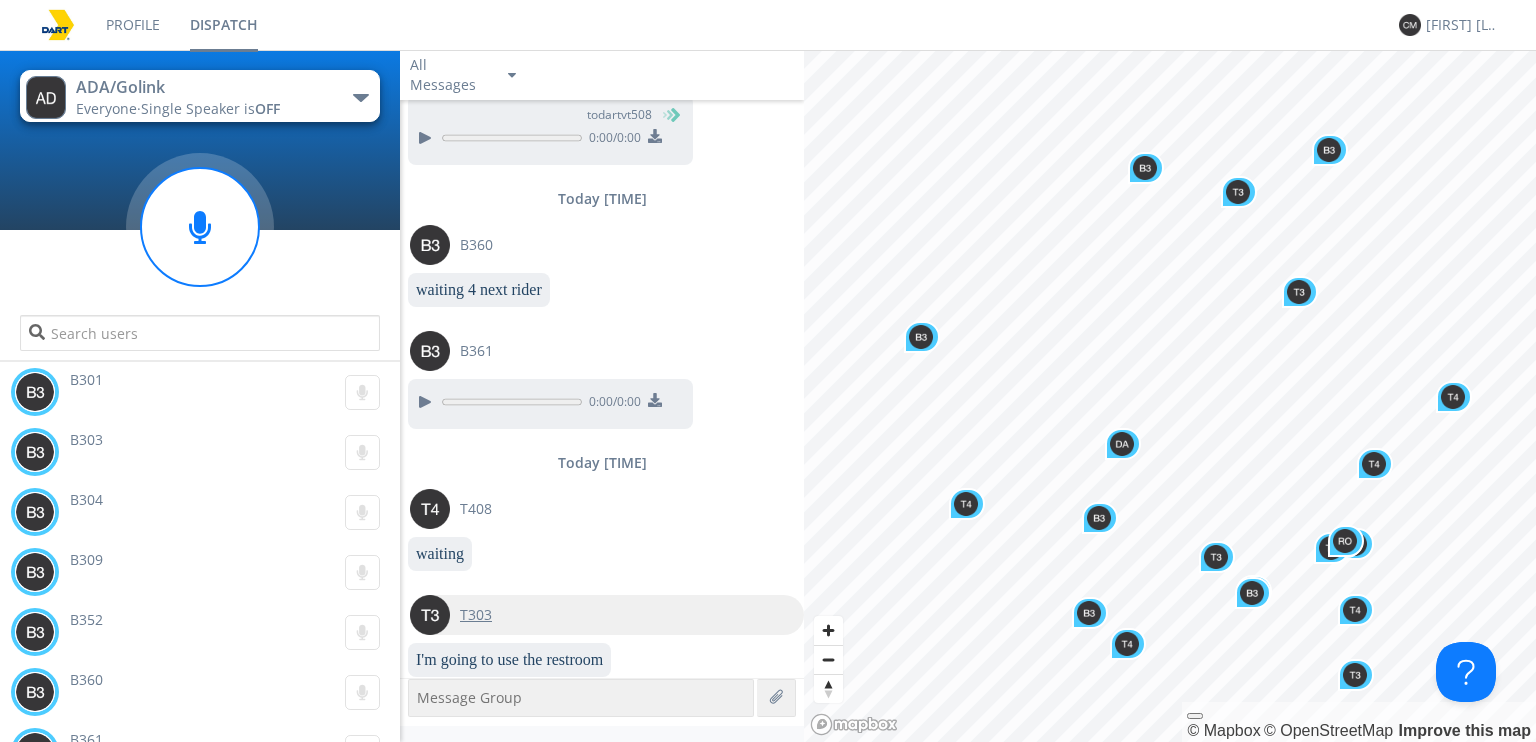 click at bounding box center (430, 615) 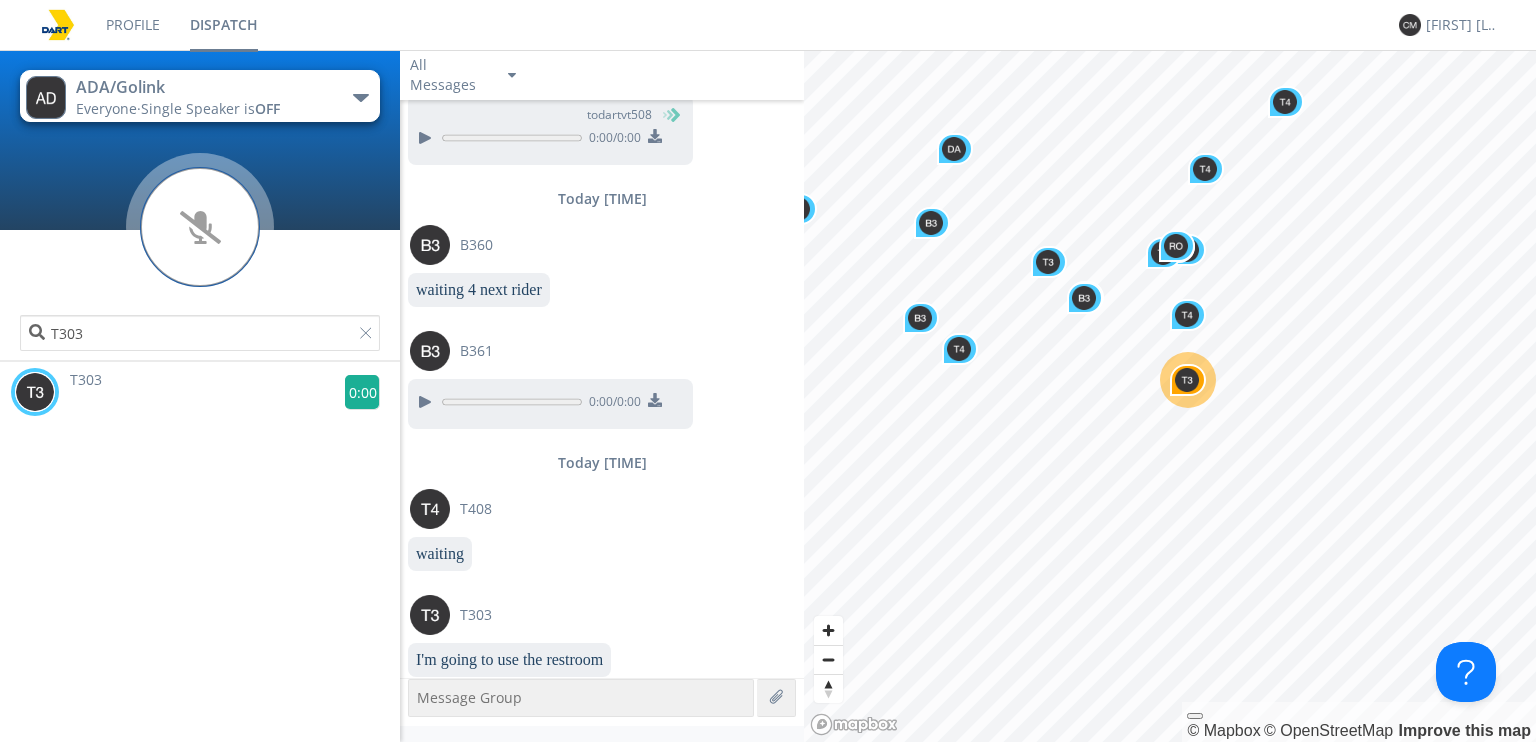 click 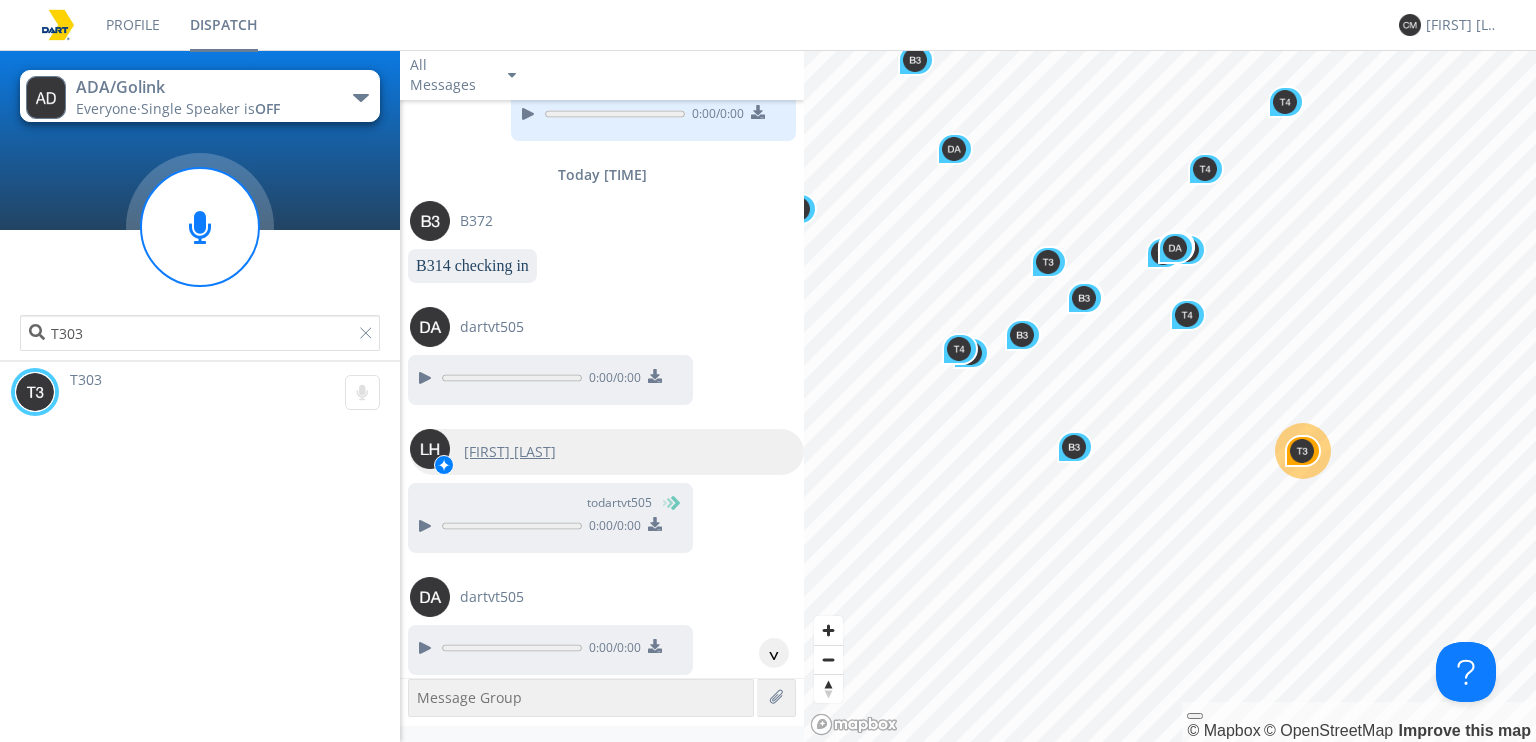 scroll, scrollTop: 2858, scrollLeft: 0, axis: vertical 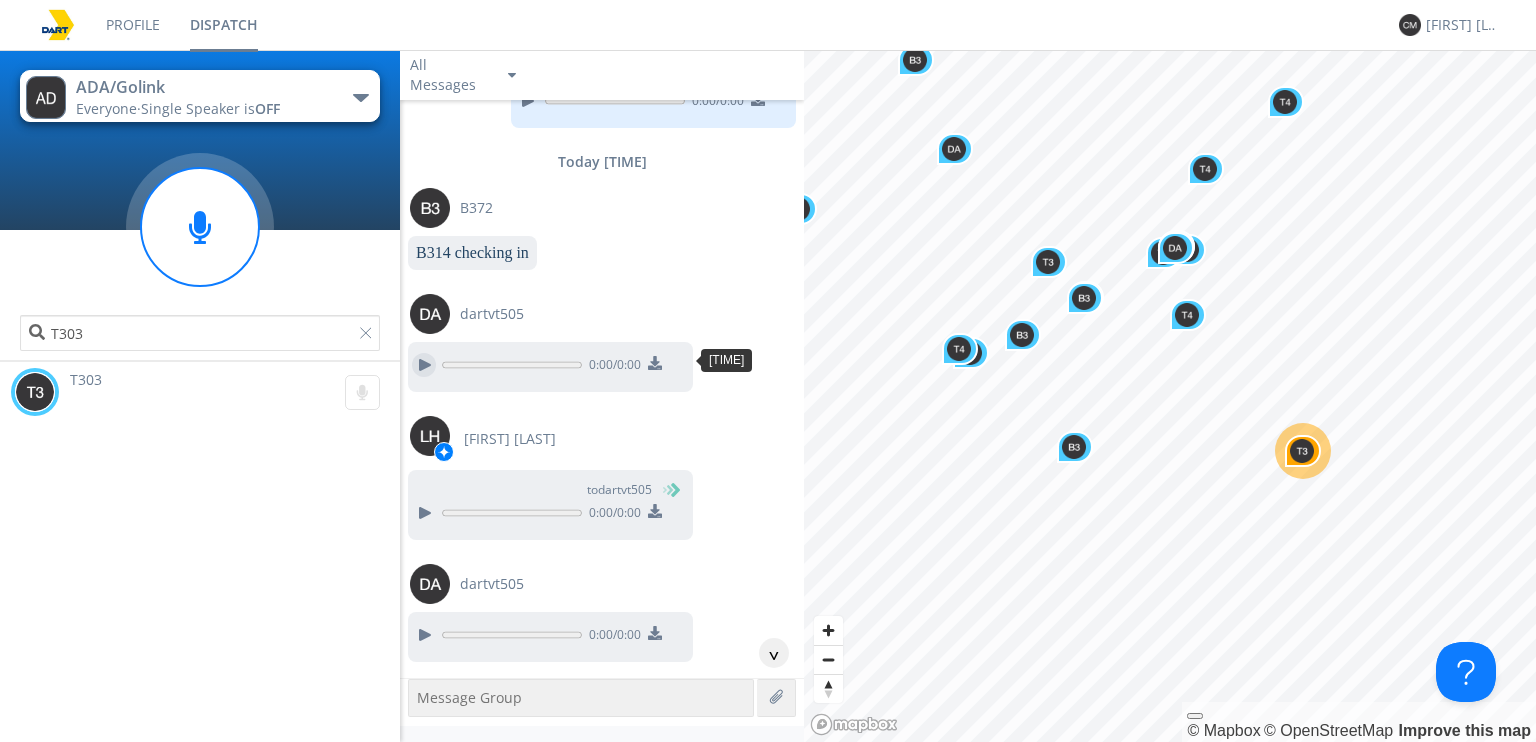 click at bounding box center (424, 365) 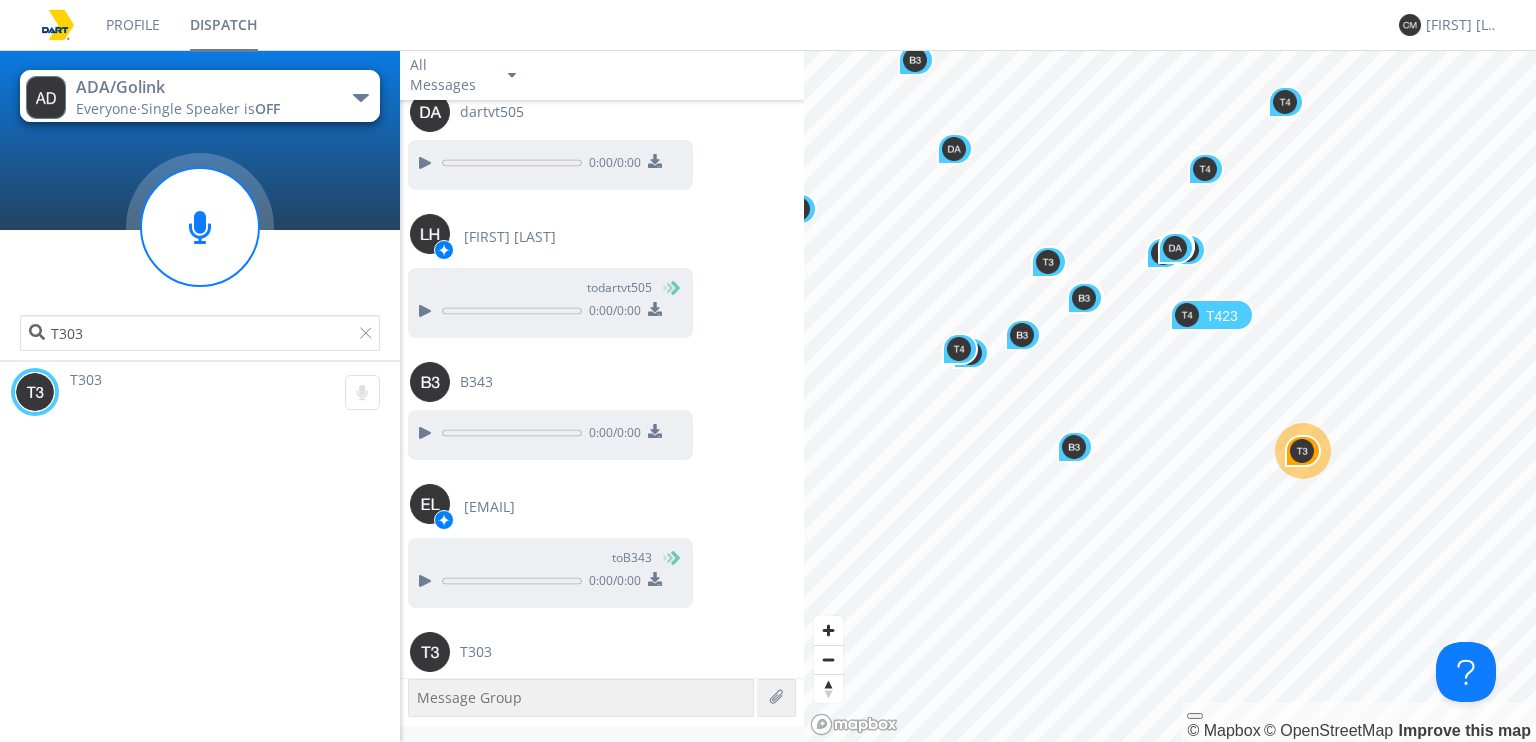 scroll, scrollTop: 3364, scrollLeft: 0, axis: vertical 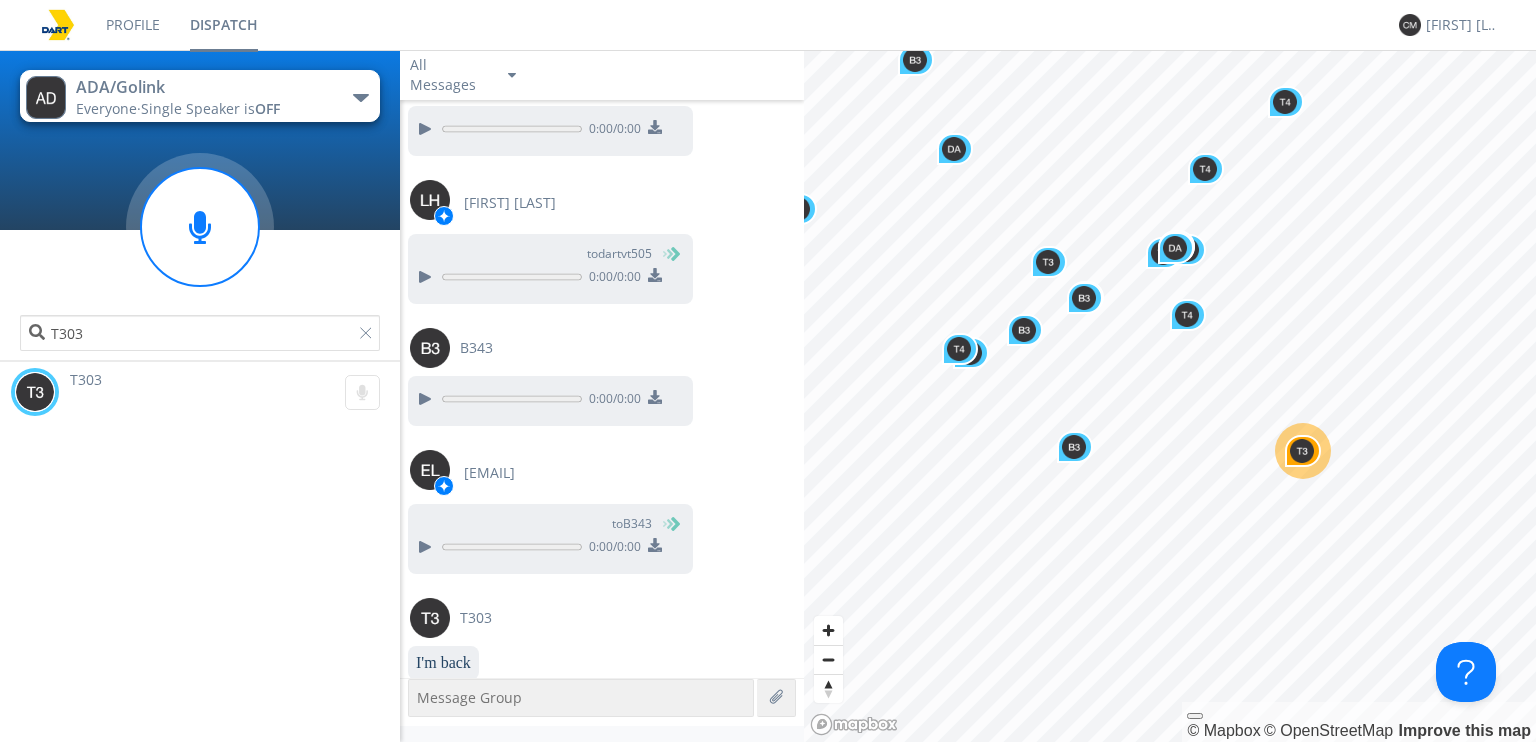 click on "Profile Dispatch [FIRST] [LAST]" at bounding box center [768, 25] 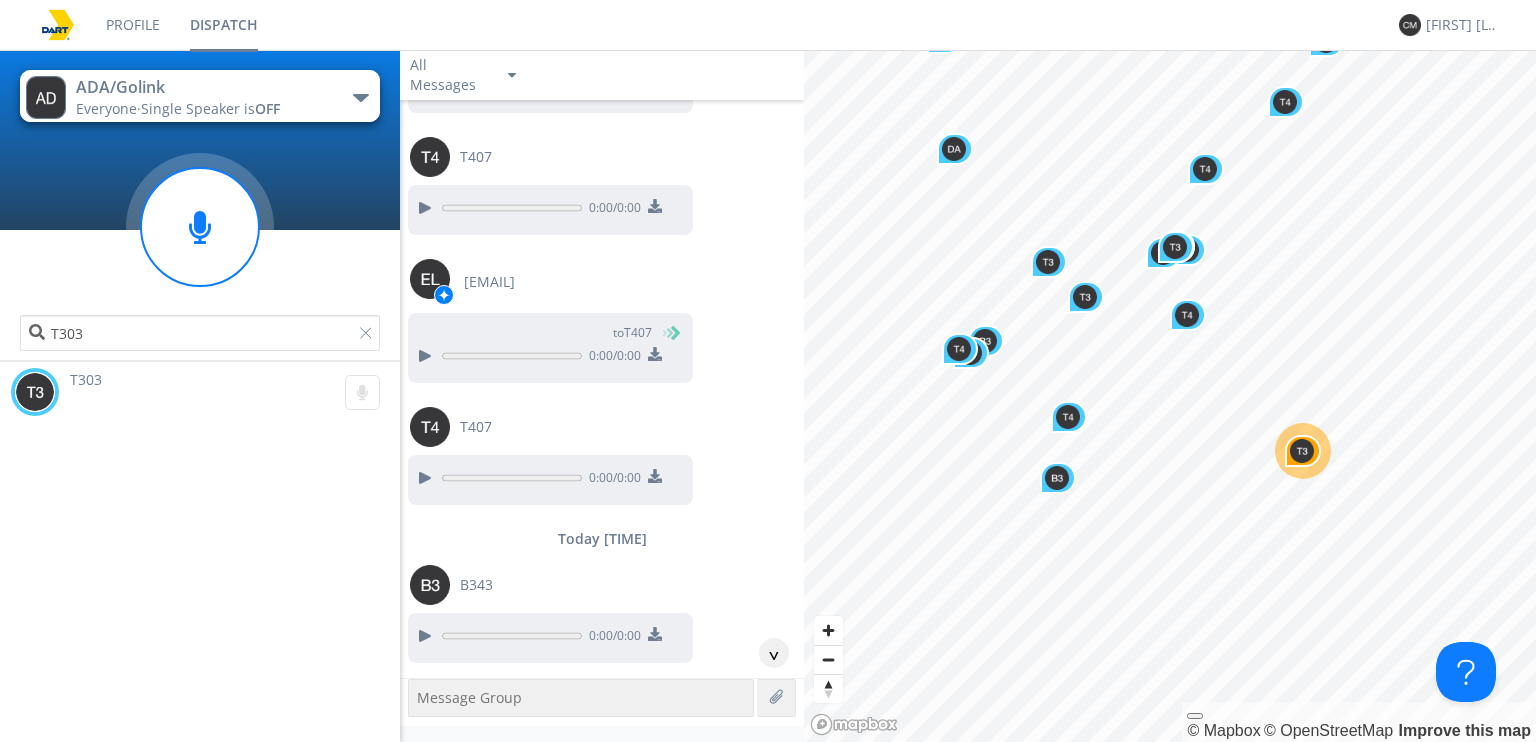 scroll, scrollTop: 4920, scrollLeft: 0, axis: vertical 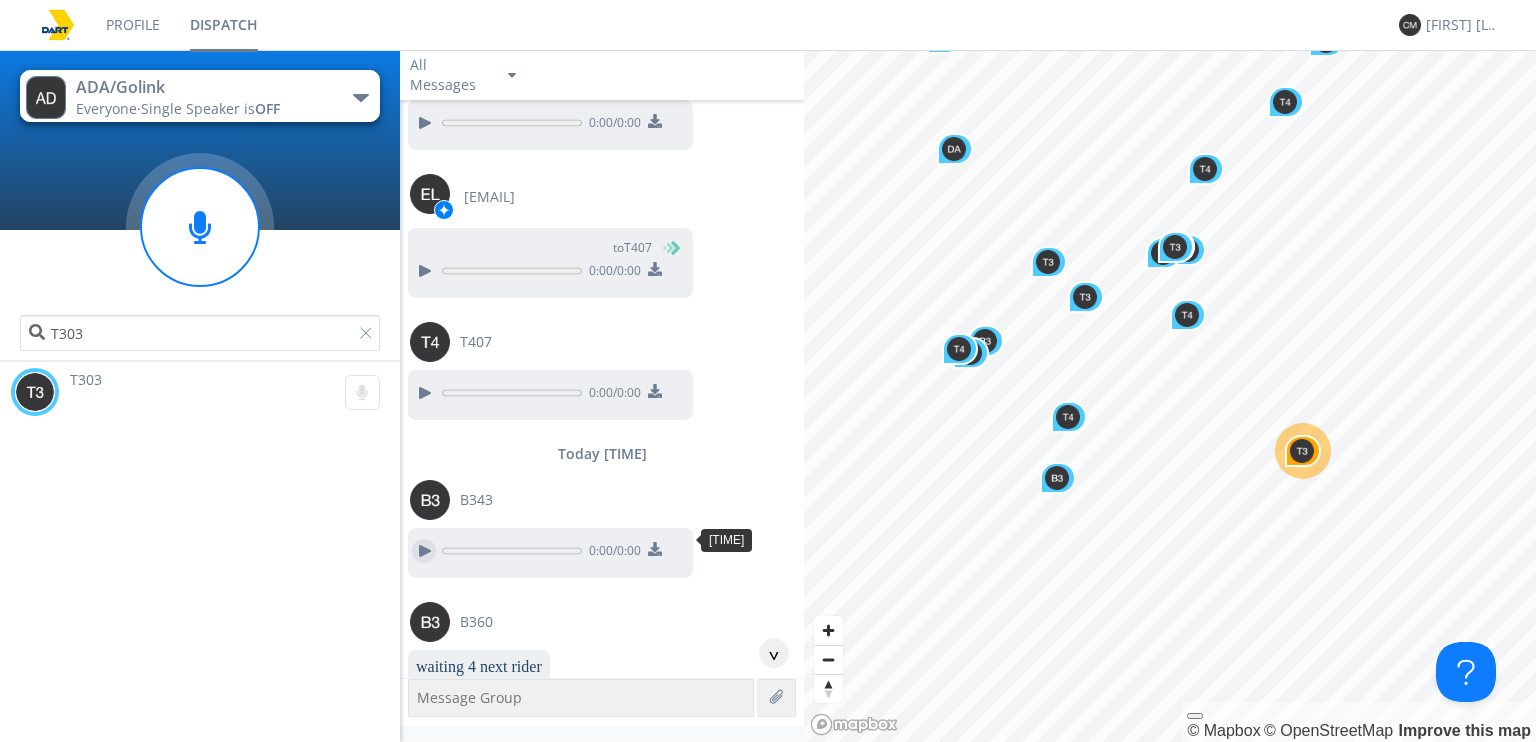click at bounding box center [424, 551] 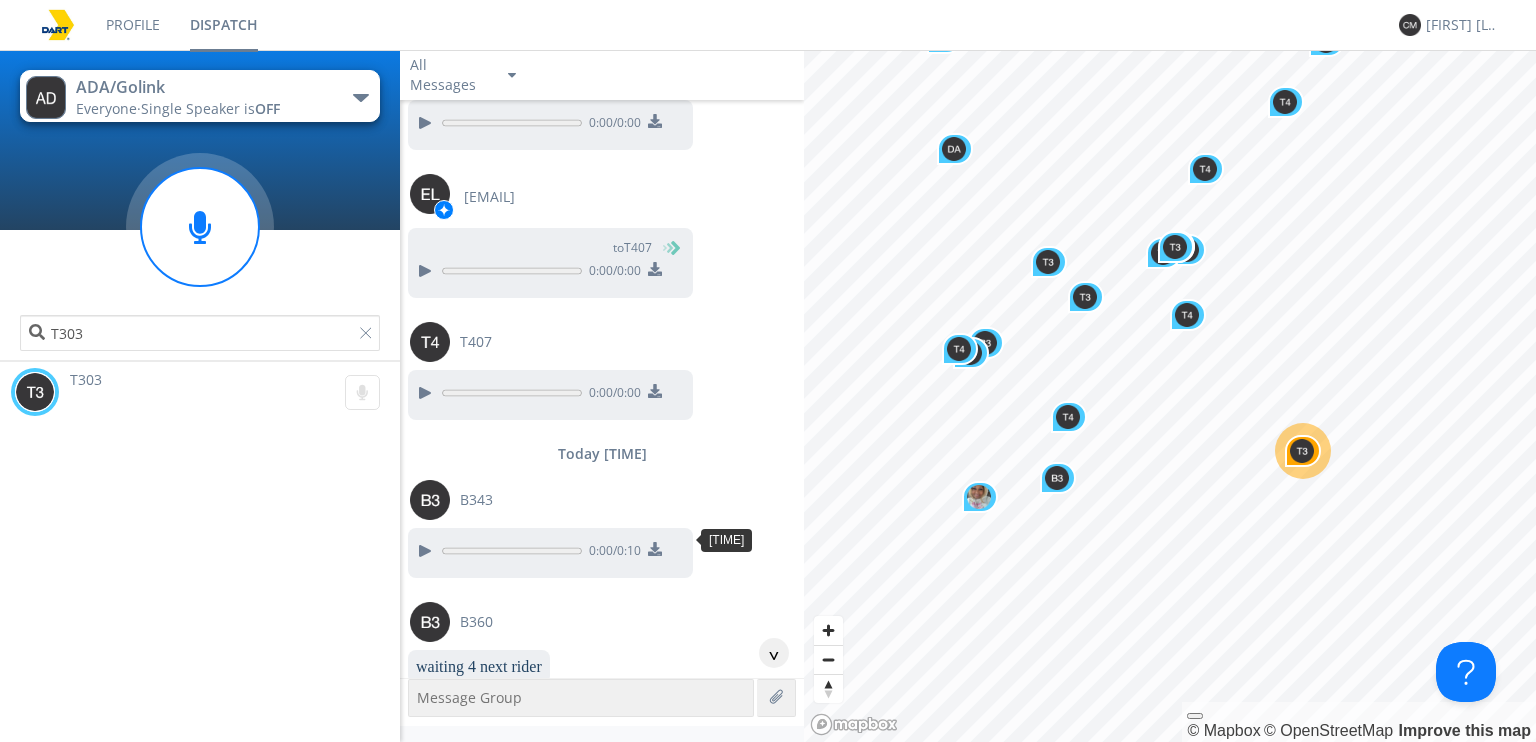 click at bounding box center (424, 551) 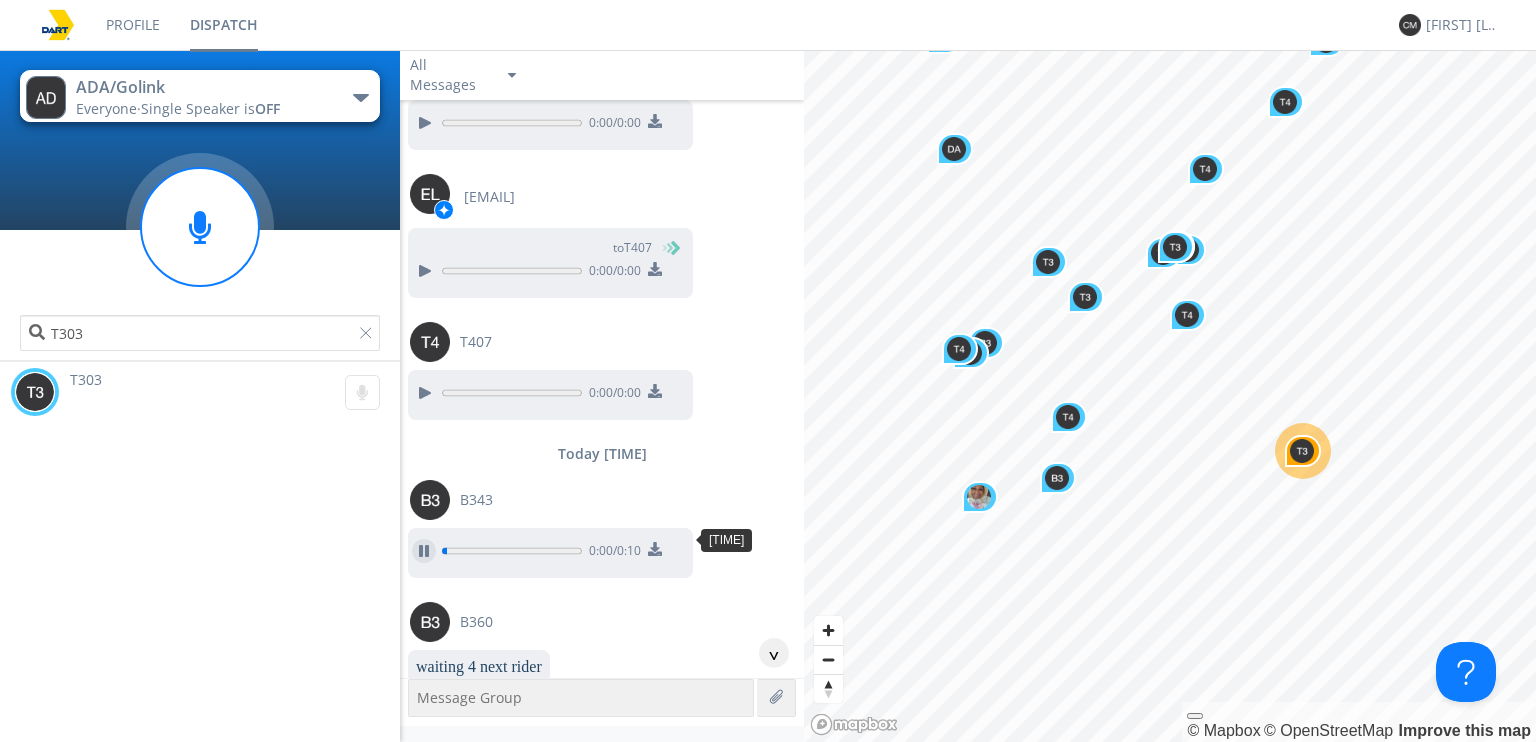 click at bounding box center [424, 551] 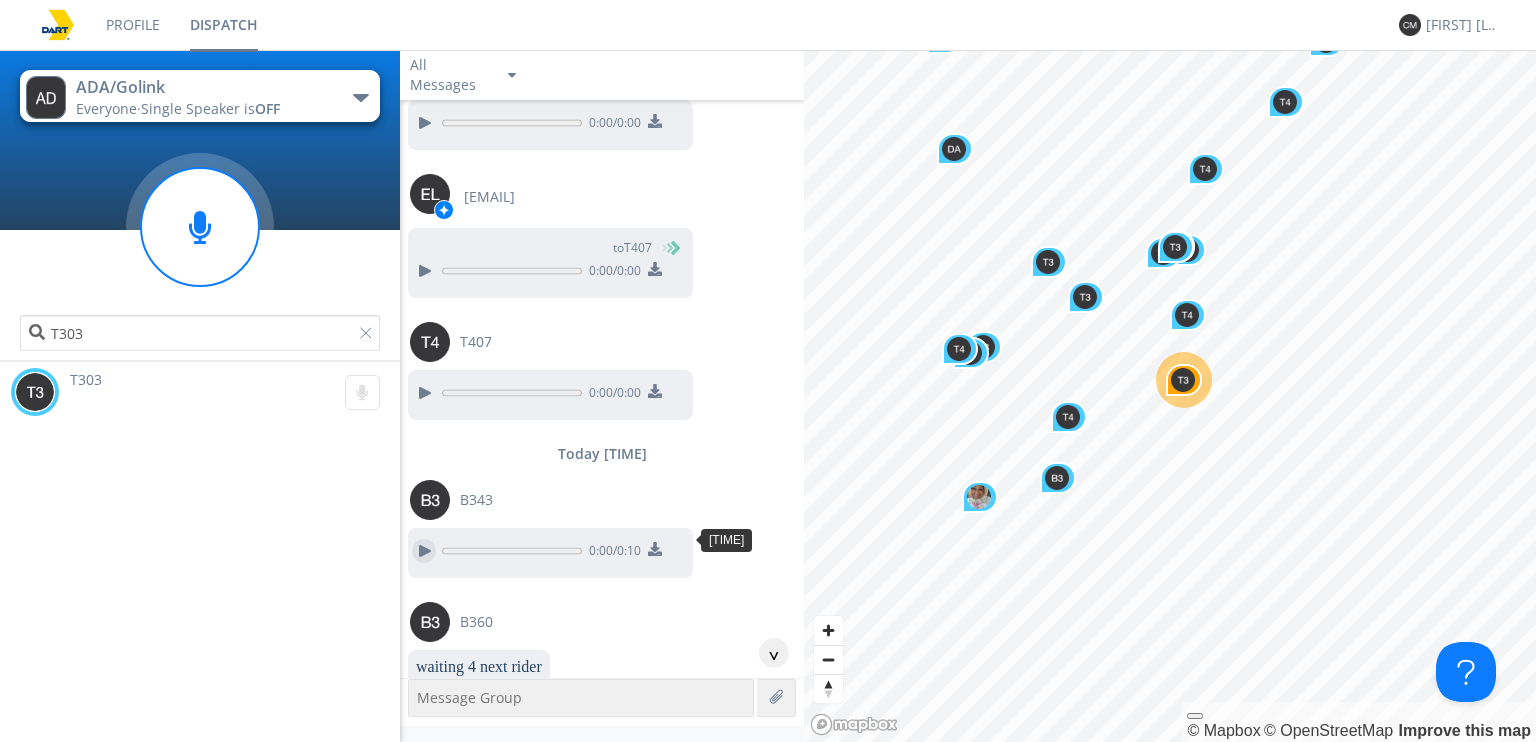 click at bounding box center [424, 551] 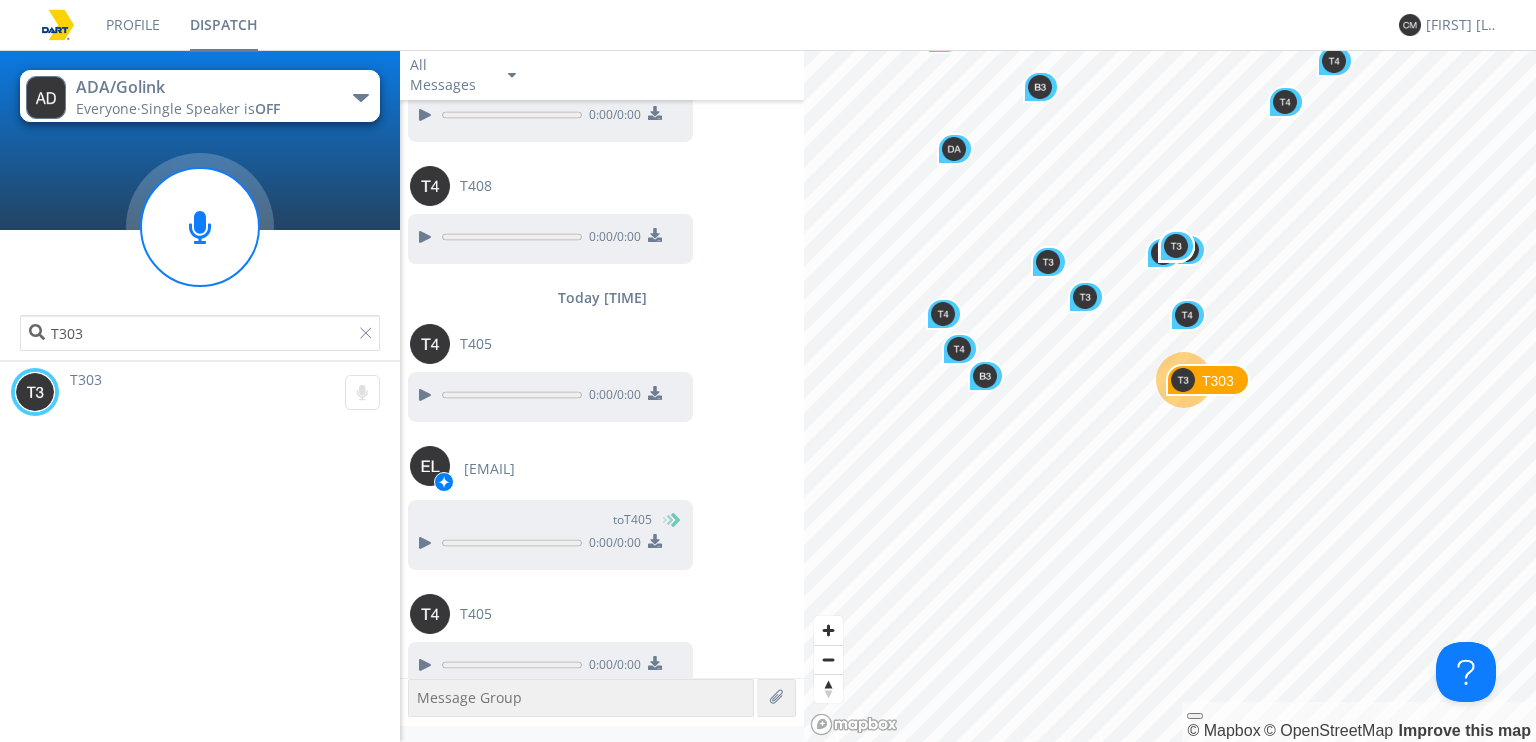 scroll, scrollTop: 7824, scrollLeft: 0, axis: vertical 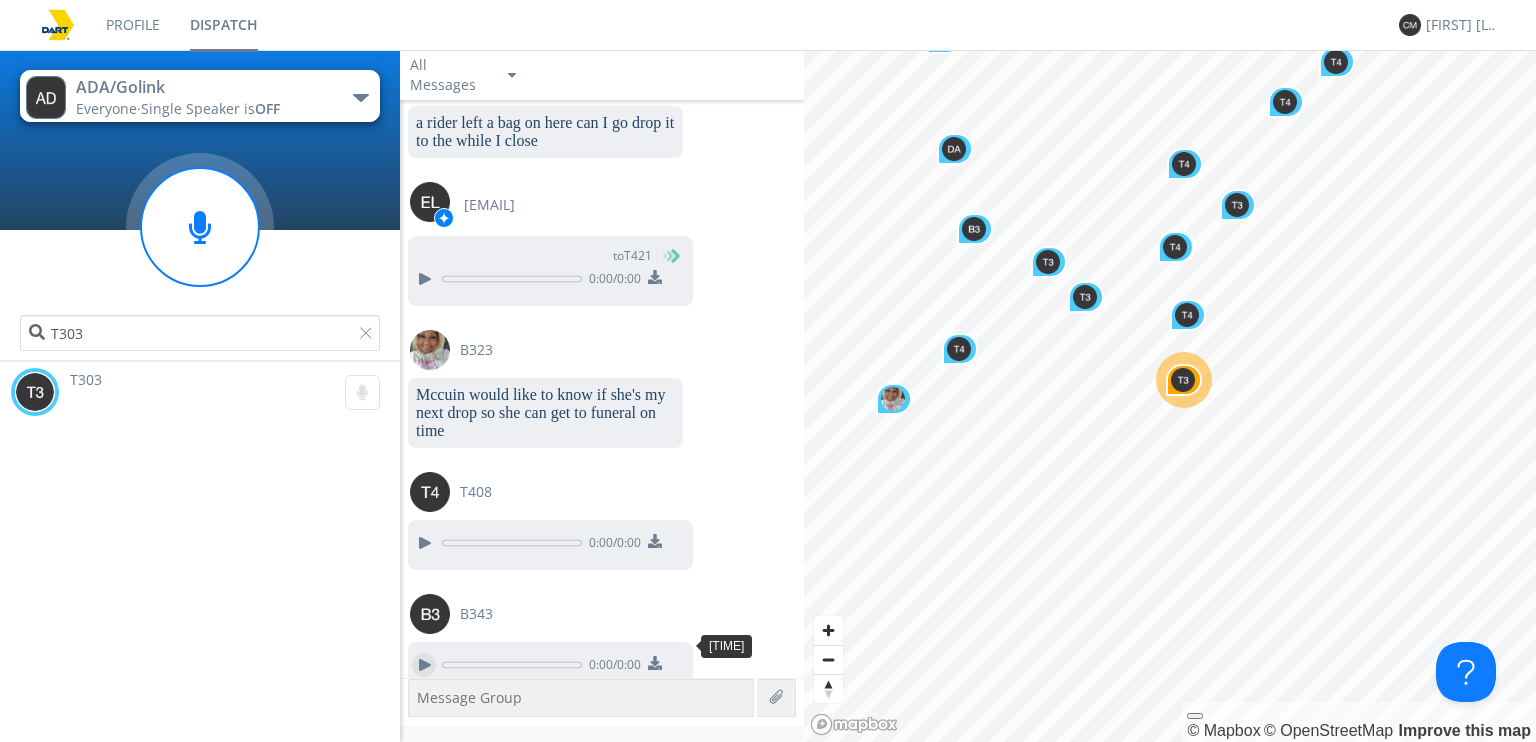click at bounding box center (424, 665) 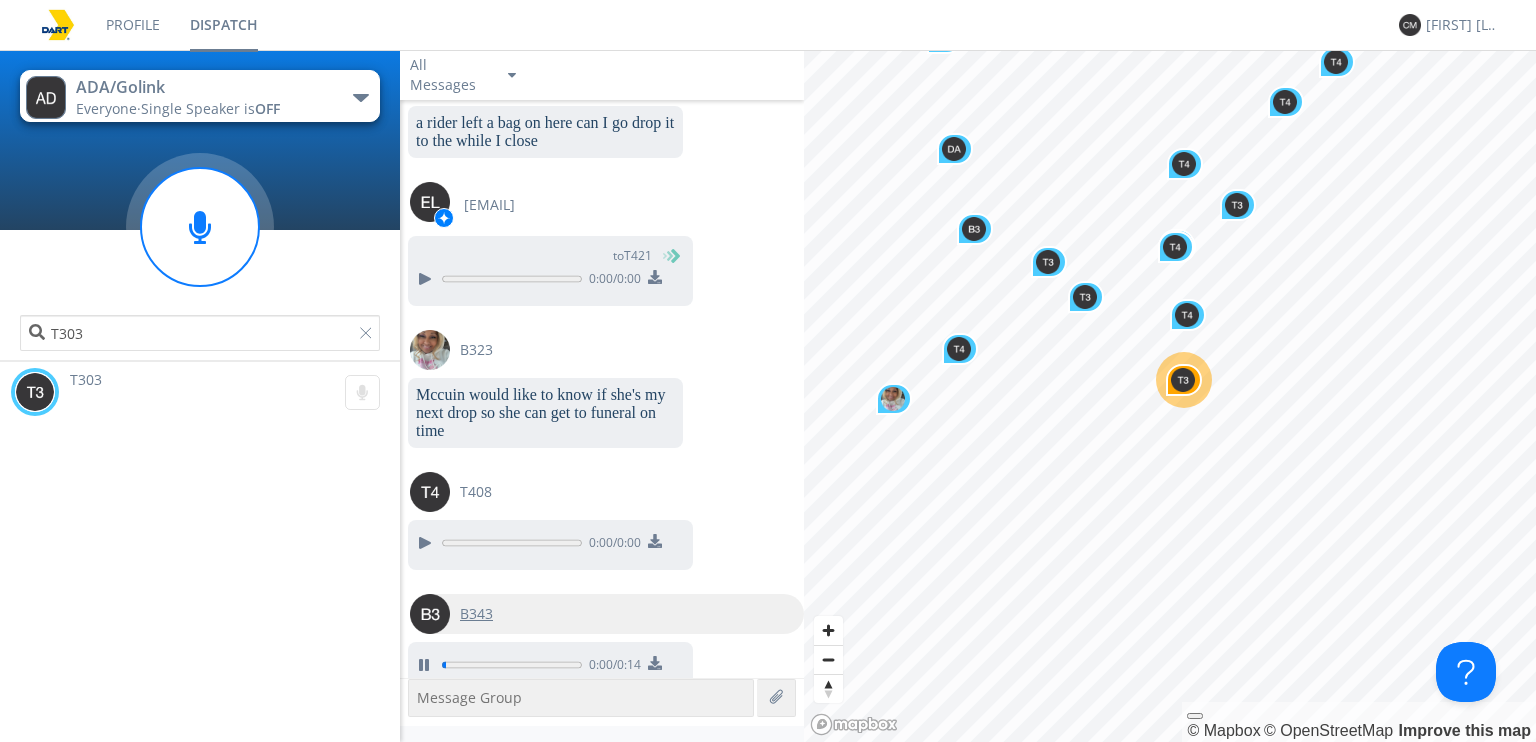 click at bounding box center (430, 614) 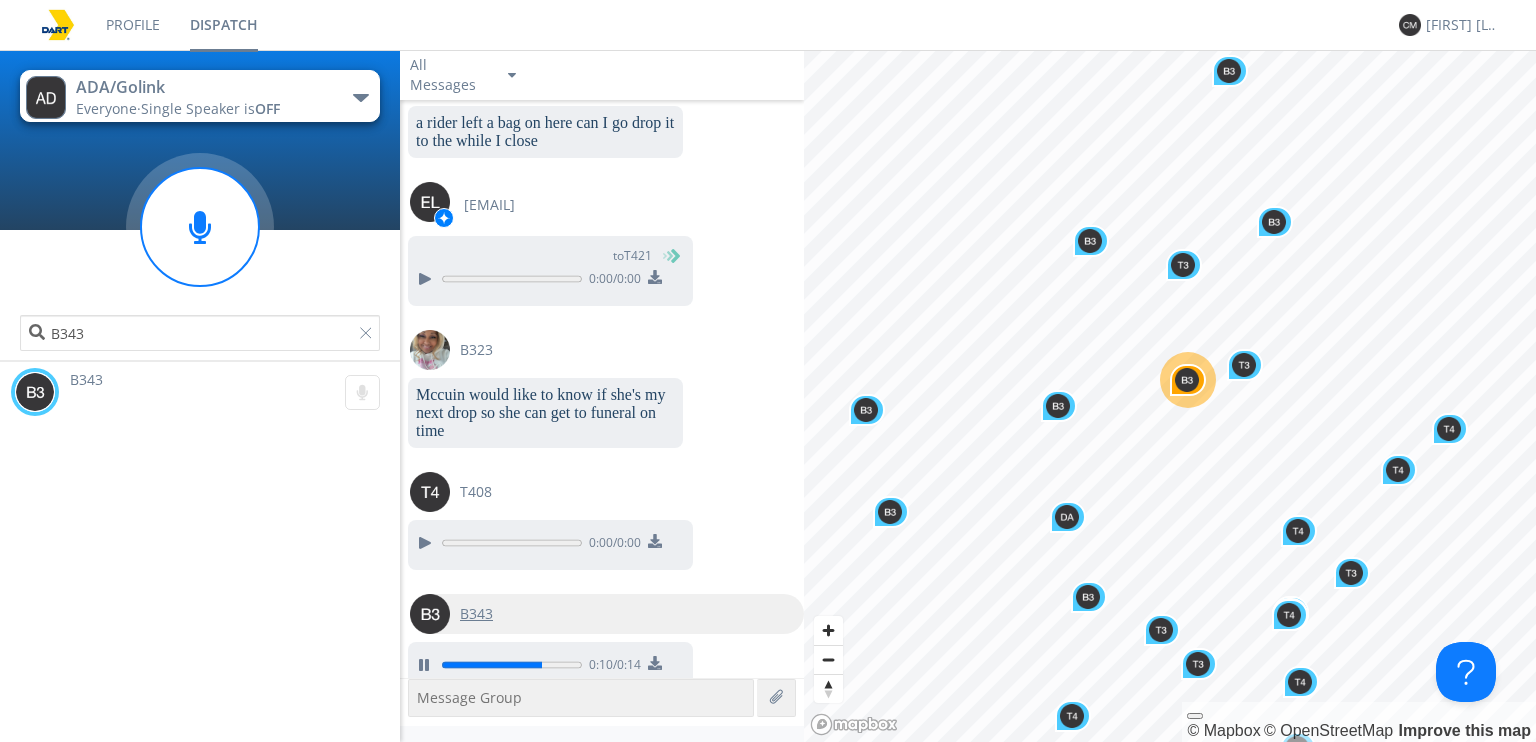 click at bounding box center [430, 614] 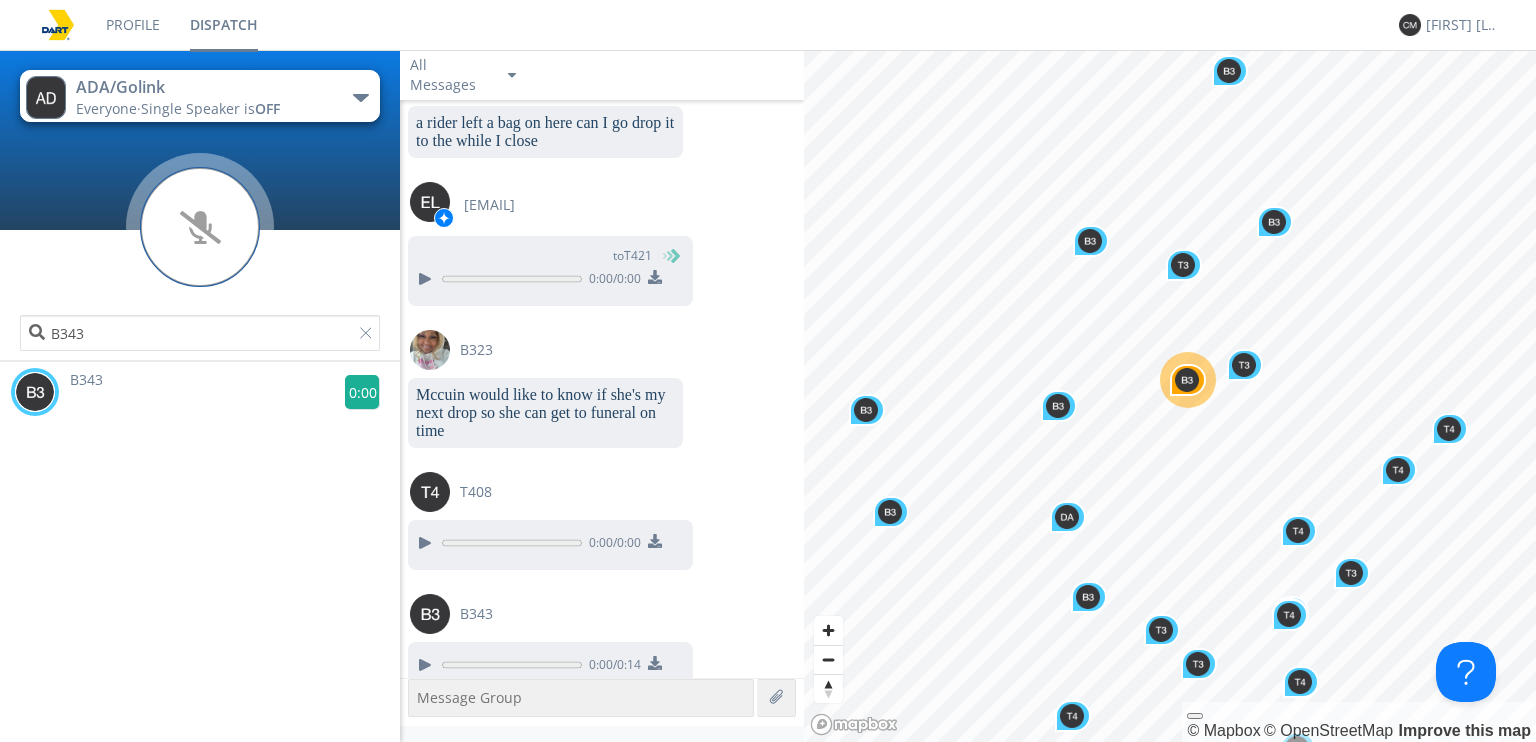 click 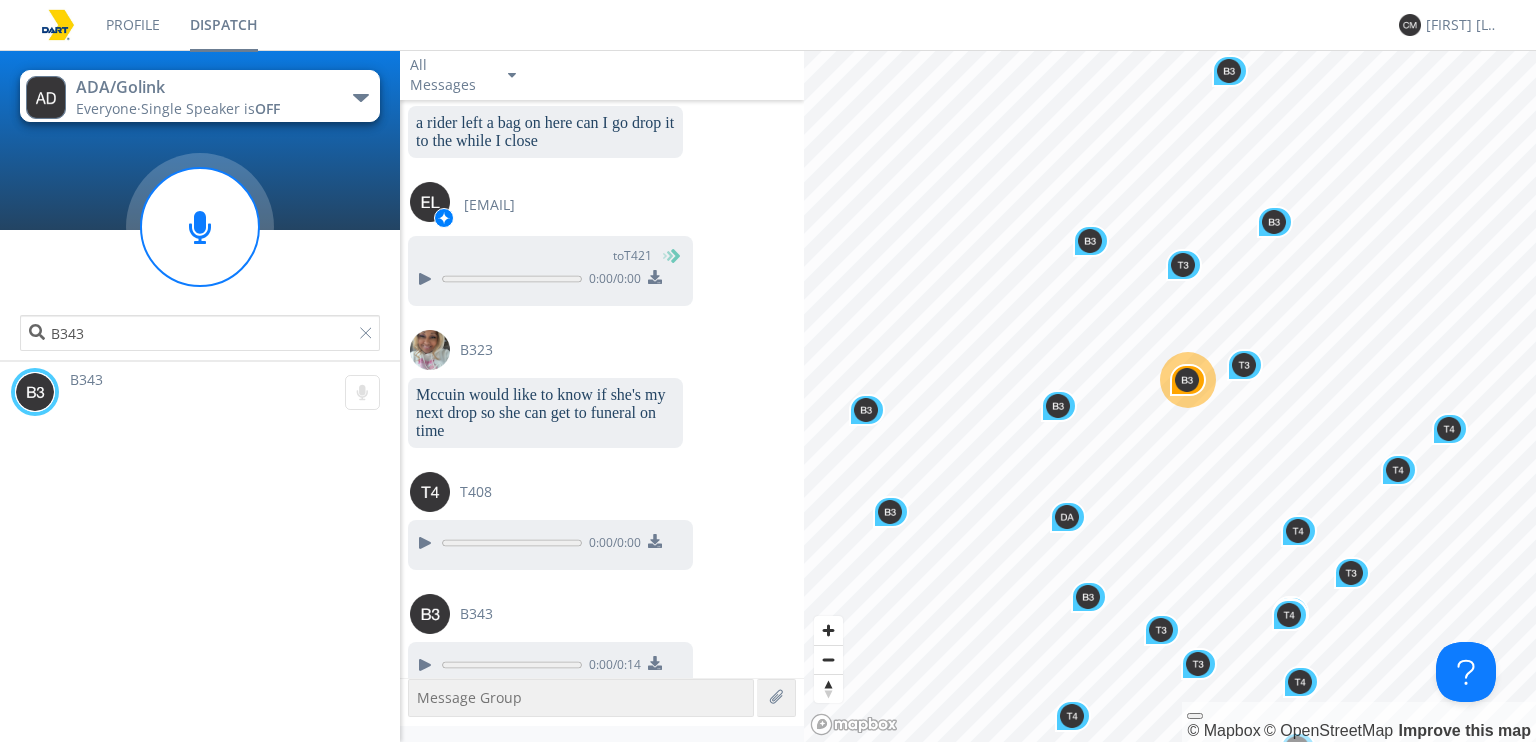 scroll, scrollTop: 8657, scrollLeft: 0, axis: vertical 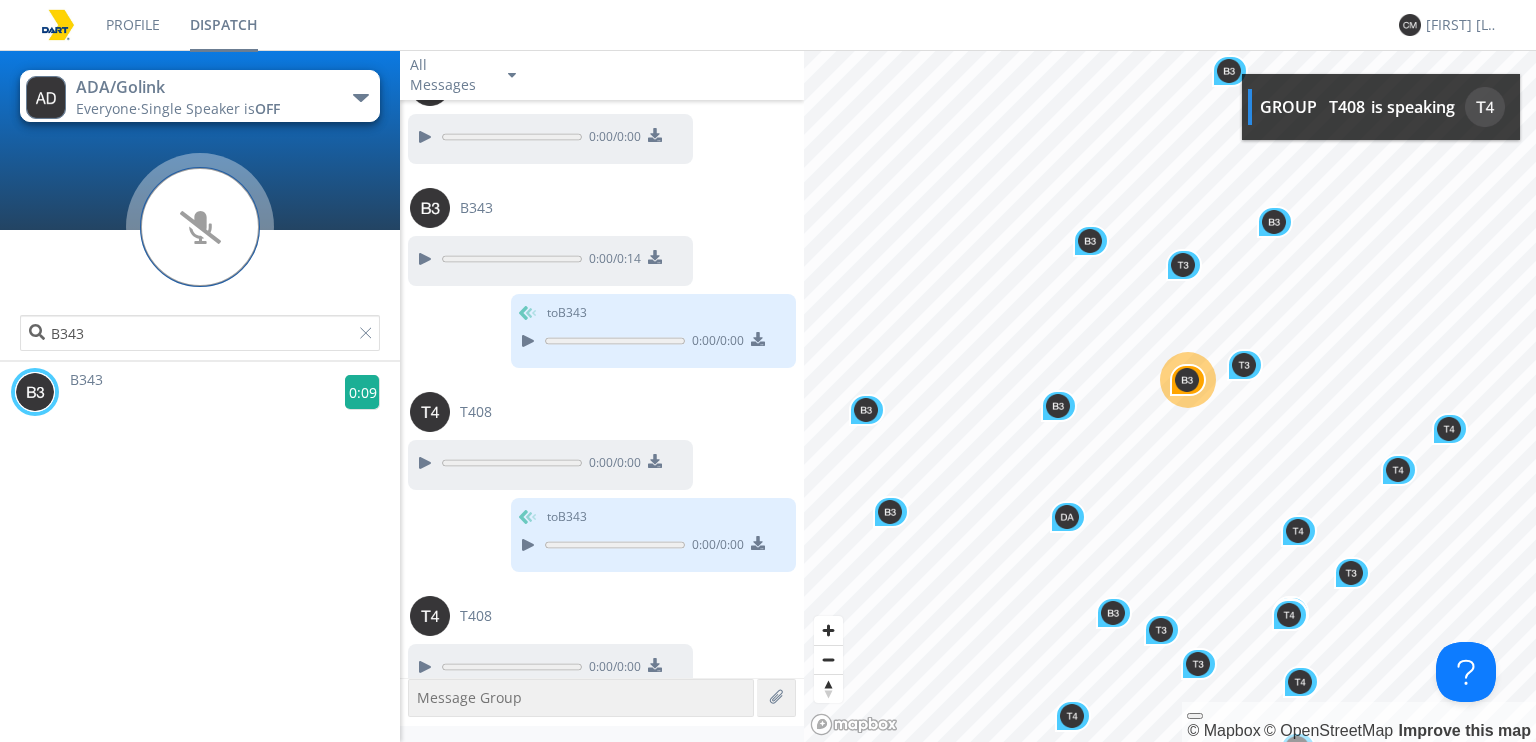 click 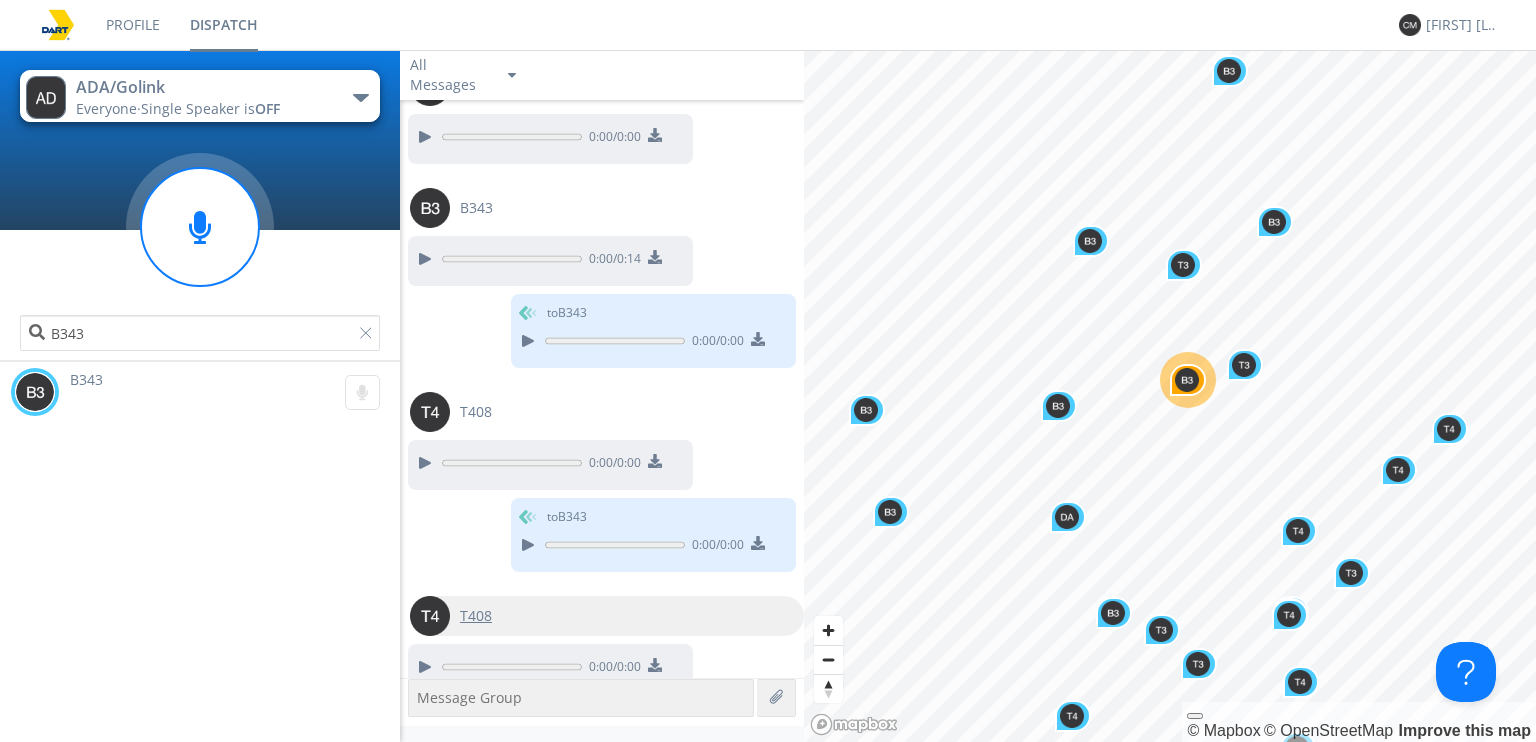 click at bounding box center (430, 616) 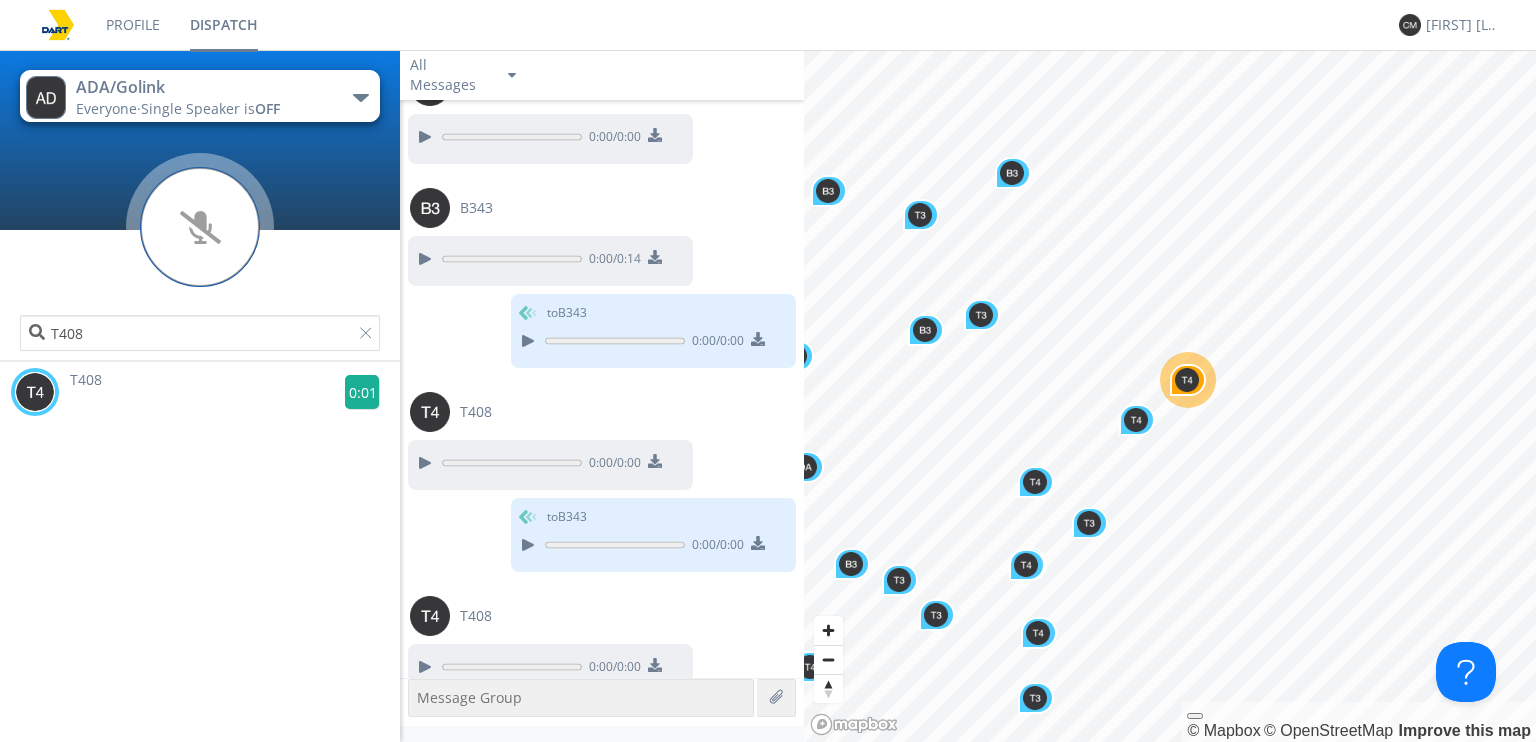 click 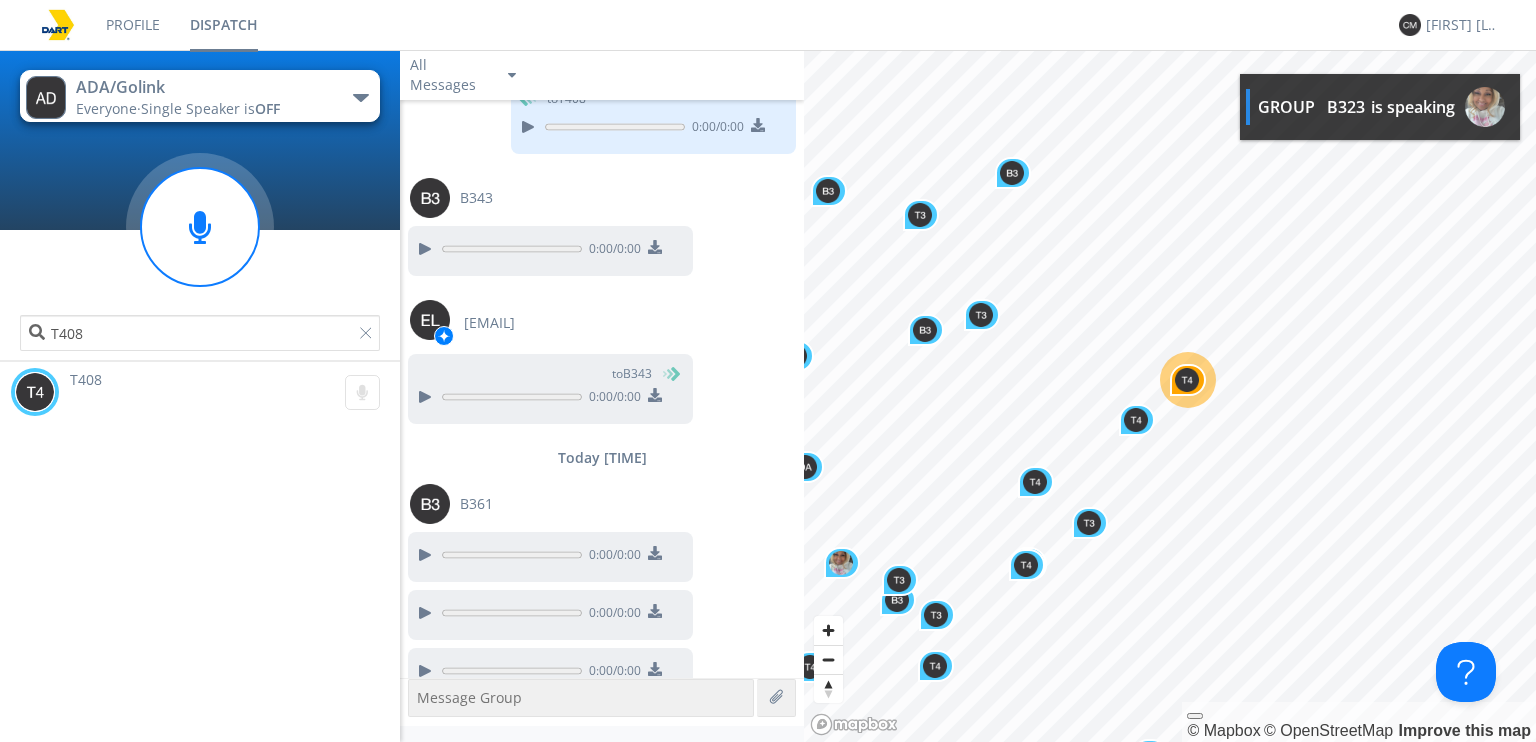 scroll, scrollTop: 9910, scrollLeft: 0, axis: vertical 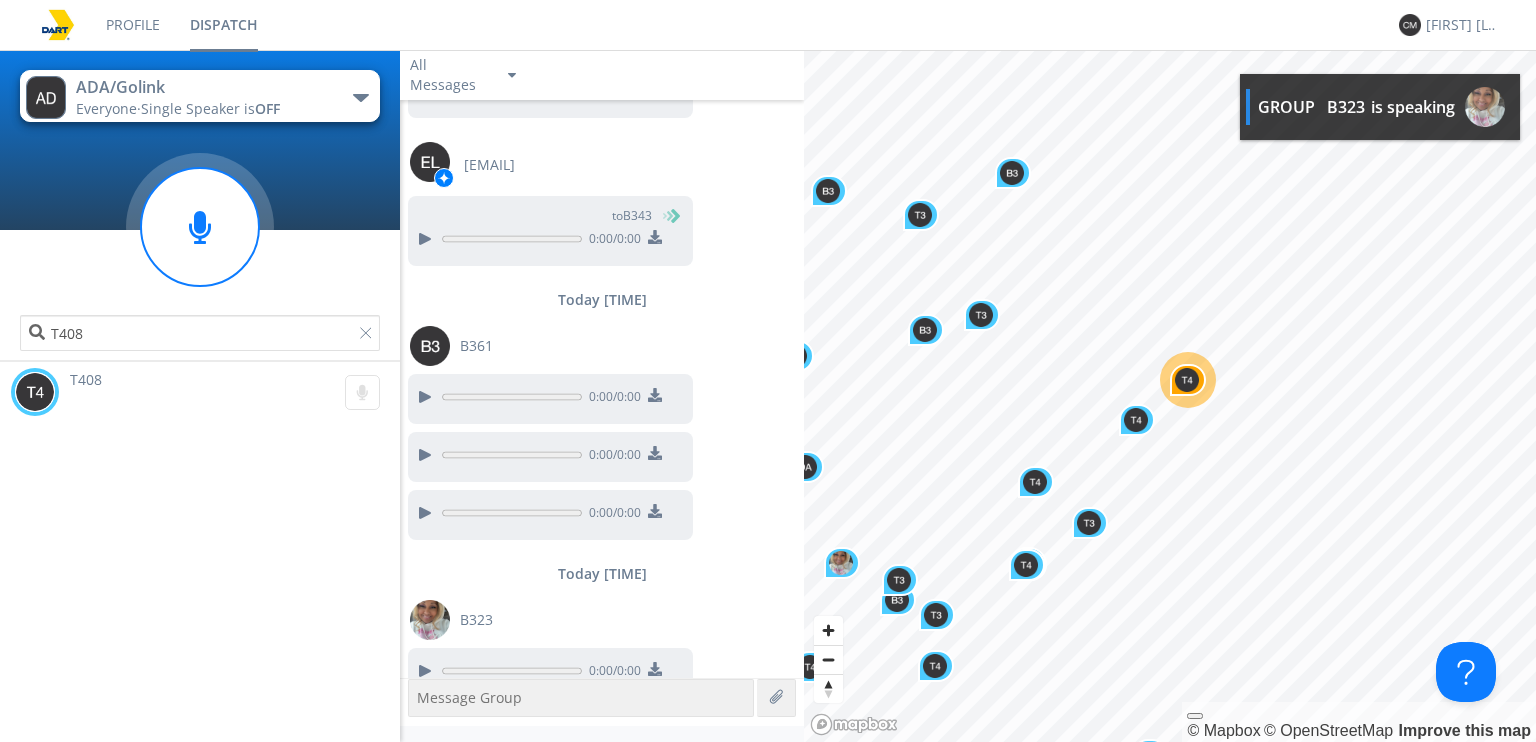 click on "T408" at bounding box center [200, 278] 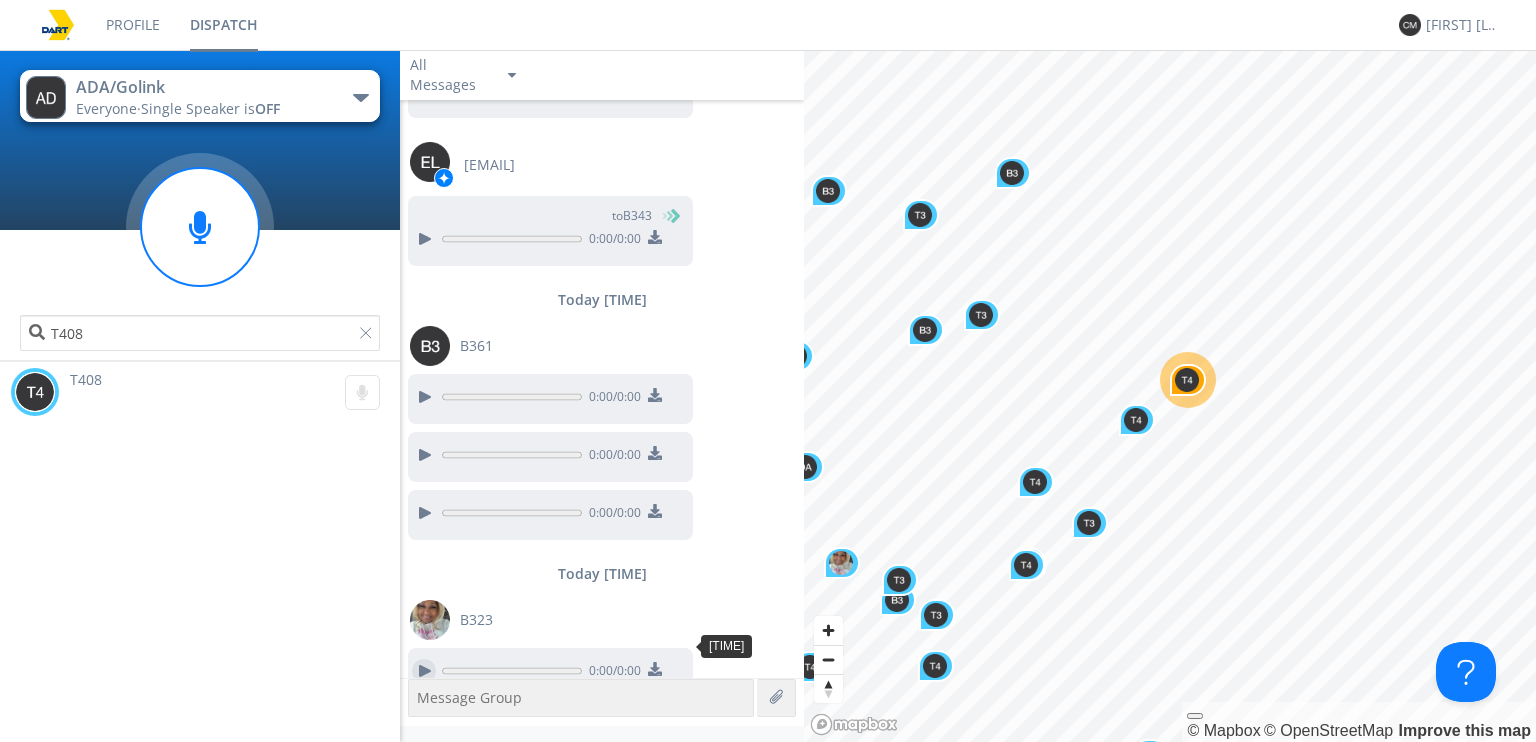 click at bounding box center (424, 671) 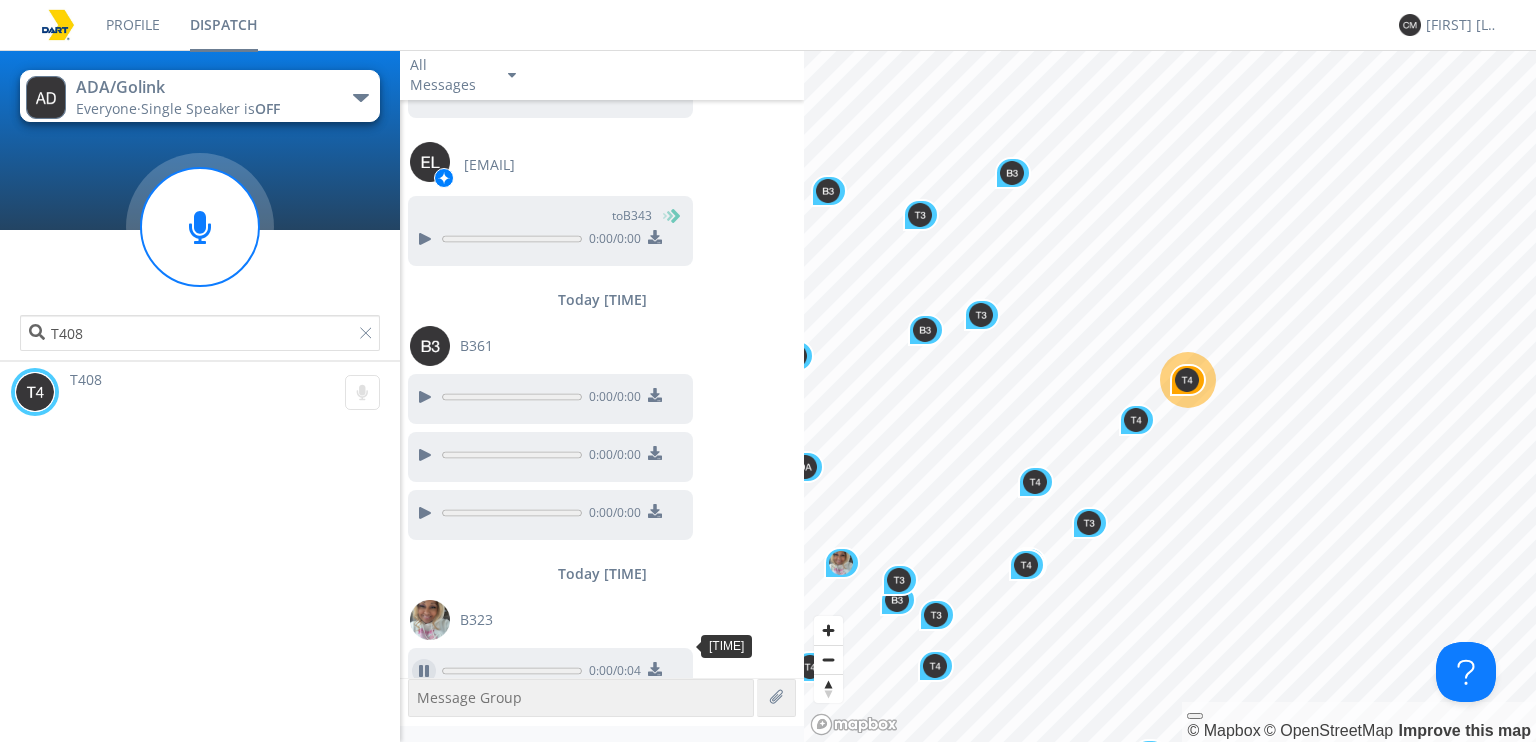 click at bounding box center (424, 671) 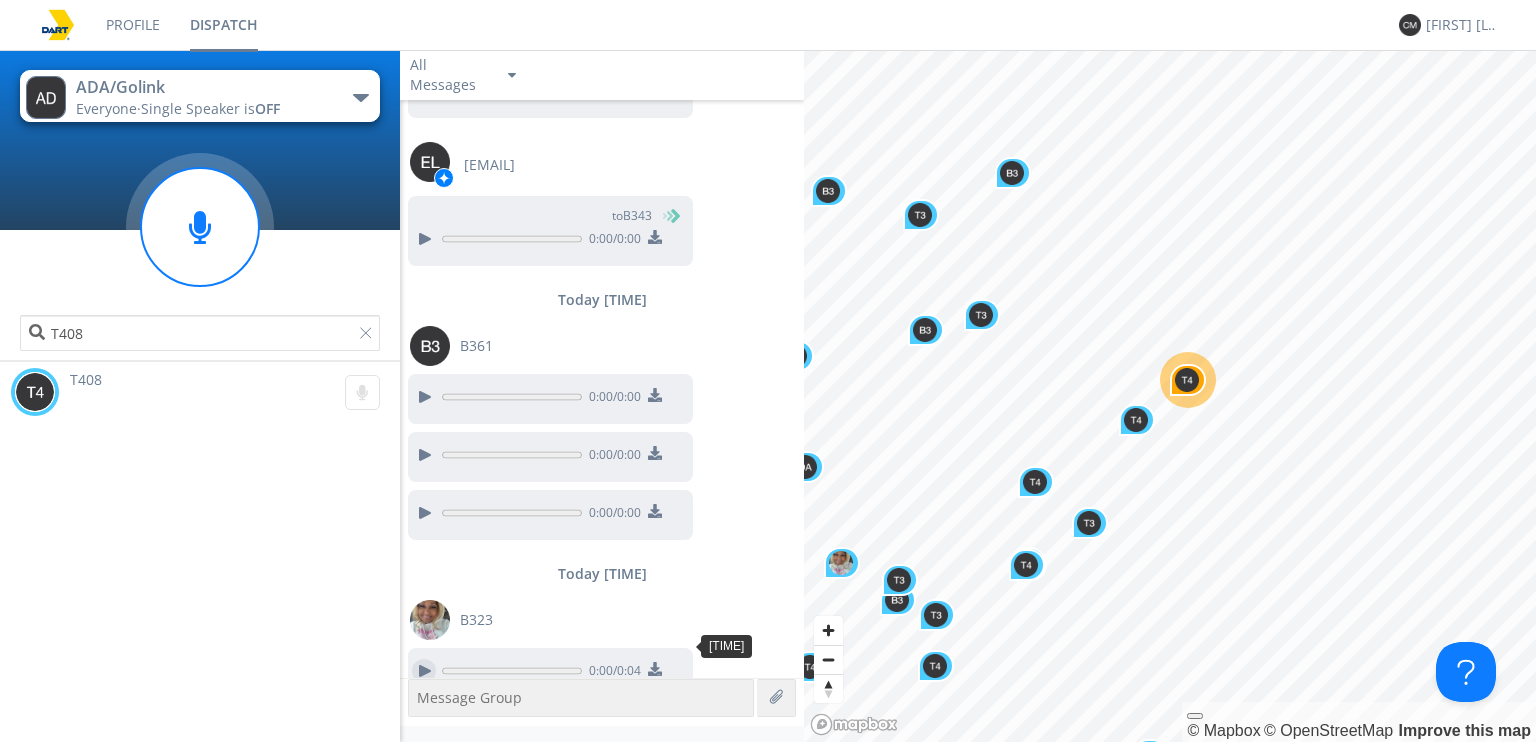 click at bounding box center [424, 671] 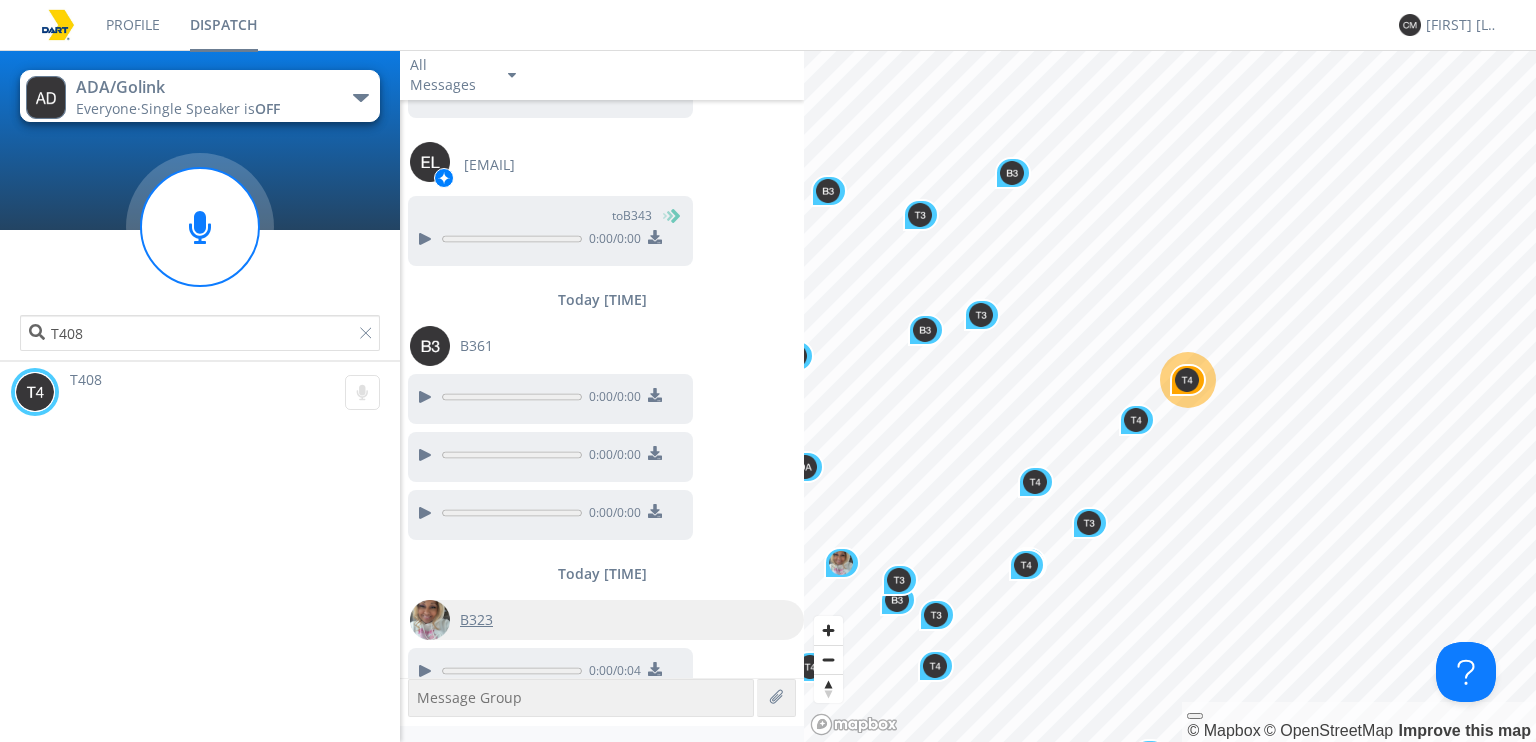 drag, startPoint x: 428, startPoint y: 599, endPoint x: 411, endPoint y: 599, distance: 17 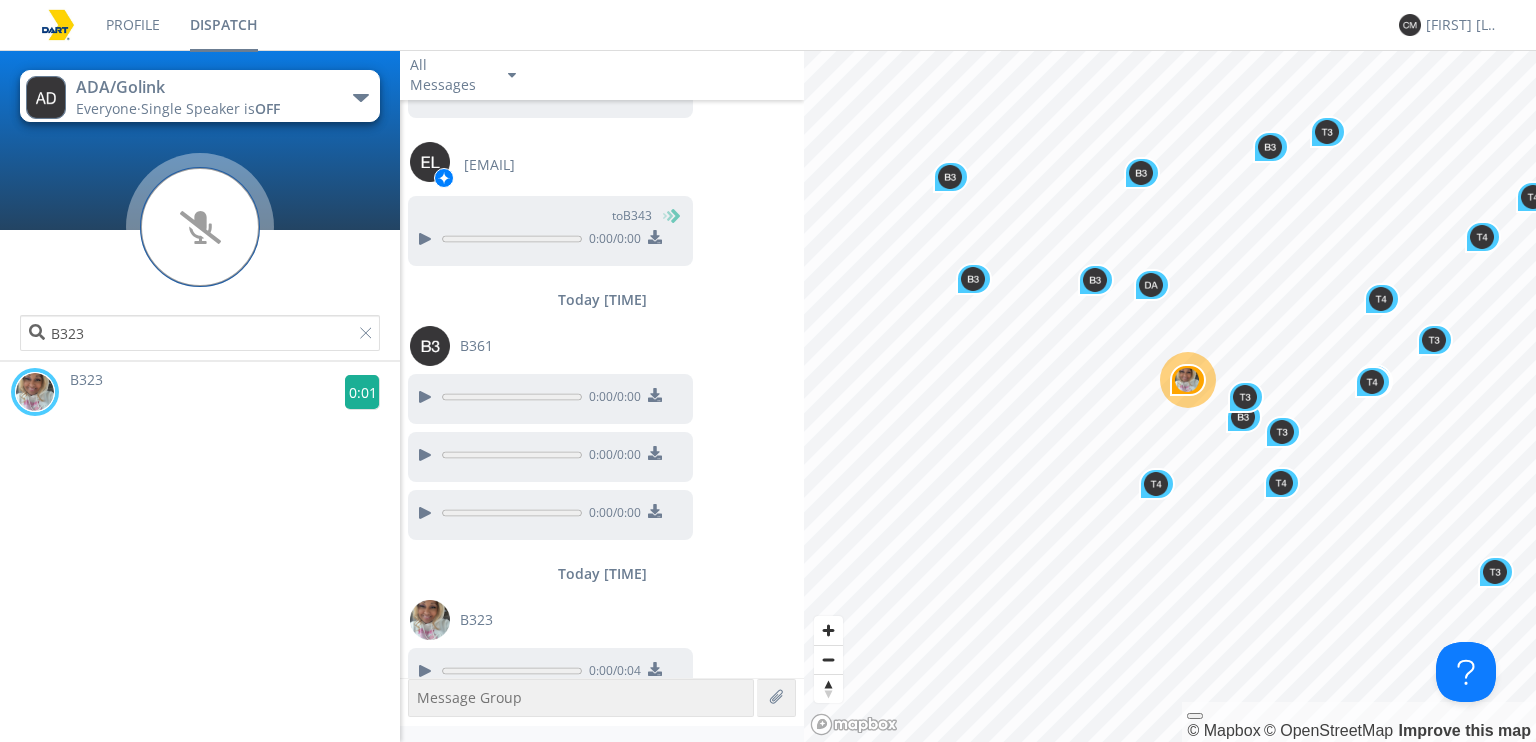 click 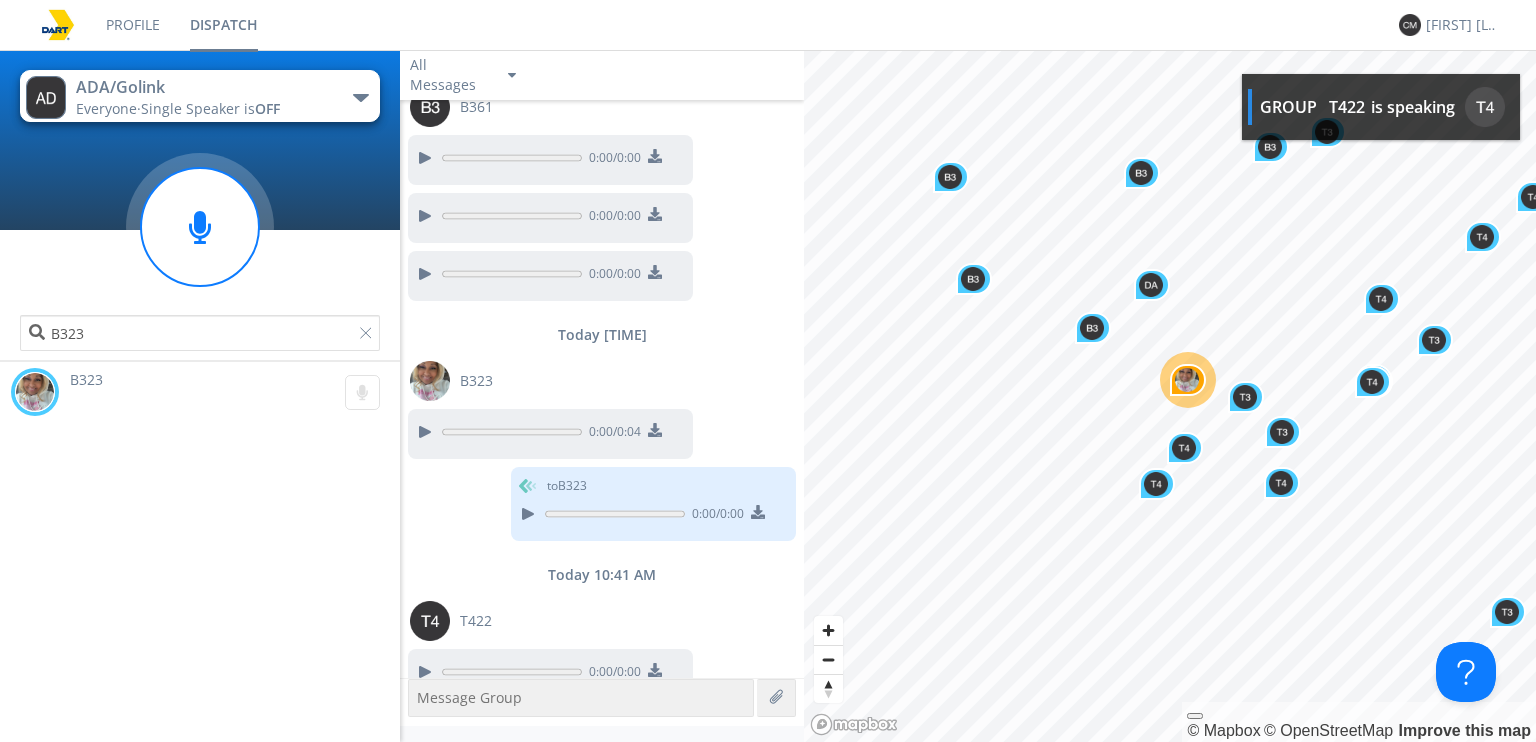 scroll, scrollTop: 10207, scrollLeft: 0, axis: vertical 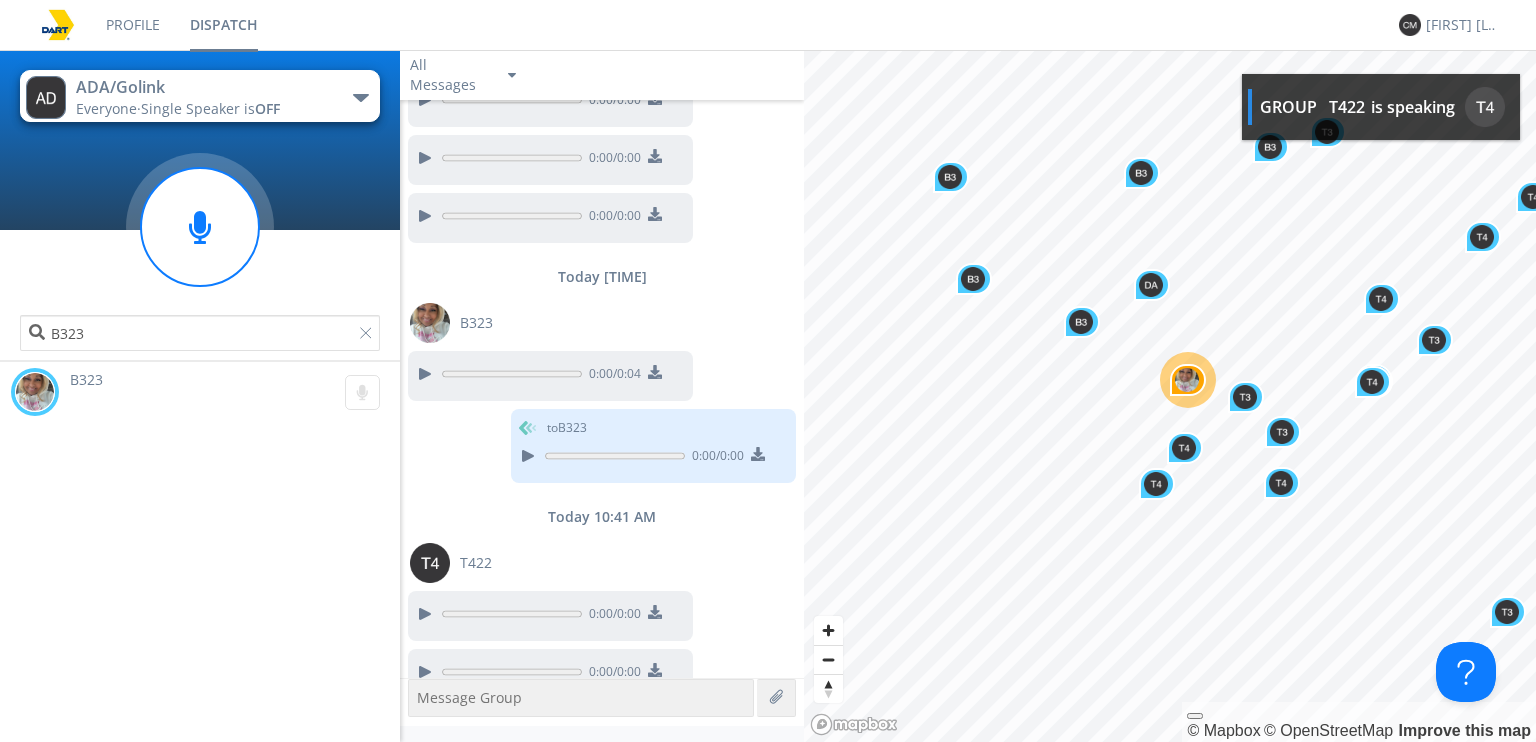 click on "ADA/Golink Everyone  ·  Single Speaker is  OFF   ADA/Golink Dispatcher and Mechanic Dispatchers and Supervisors B323" at bounding box center (200, 205) 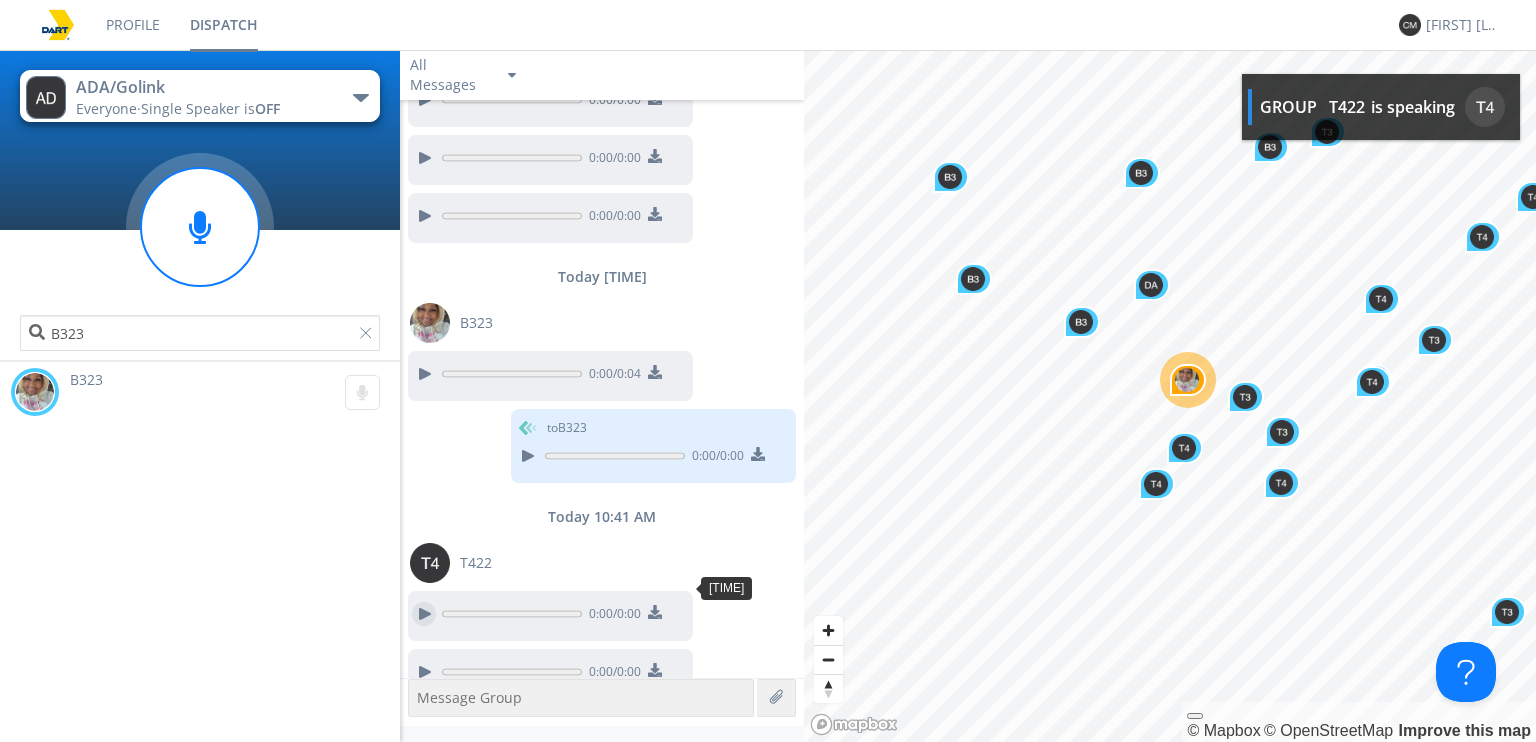 click at bounding box center [424, 614] 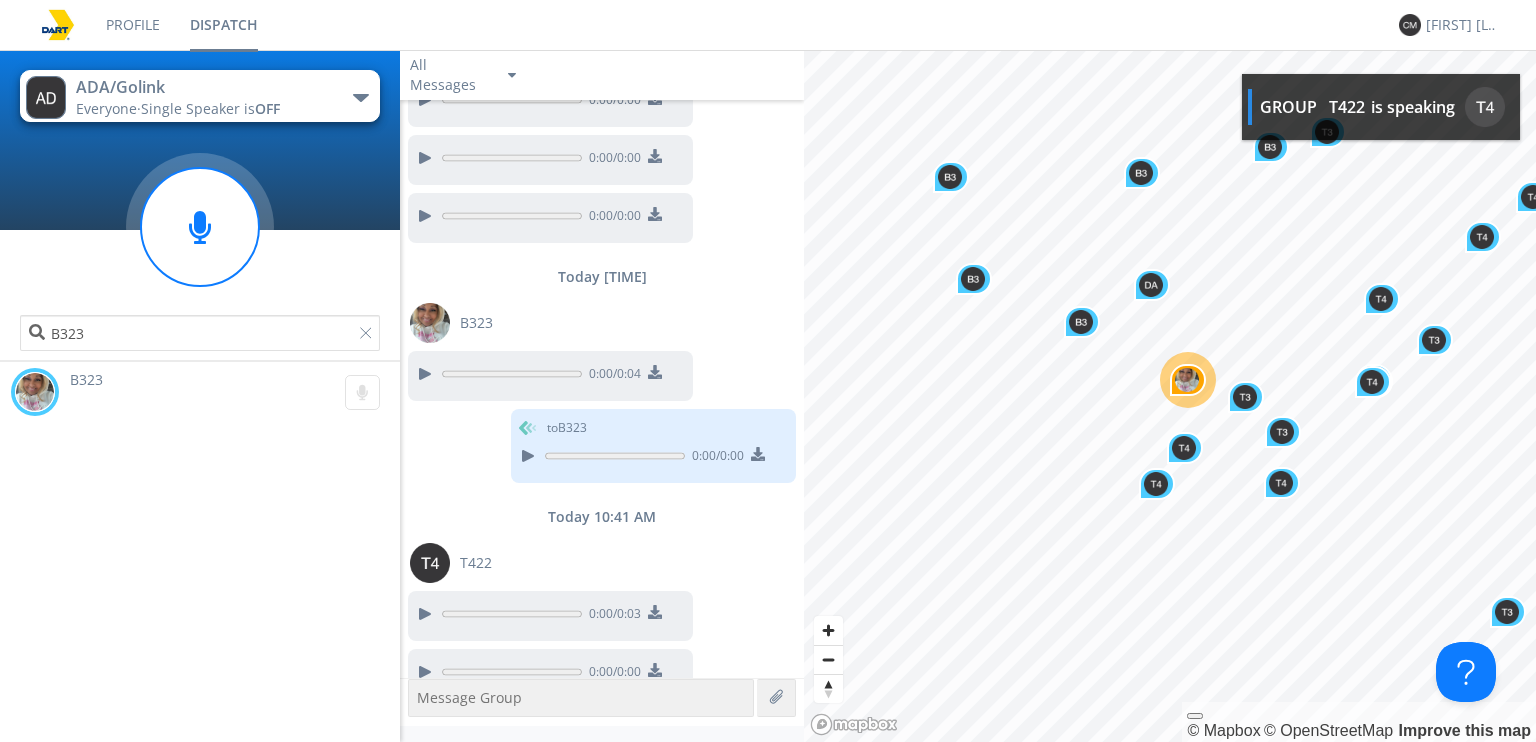 scroll, scrollTop: 10264, scrollLeft: 0, axis: vertical 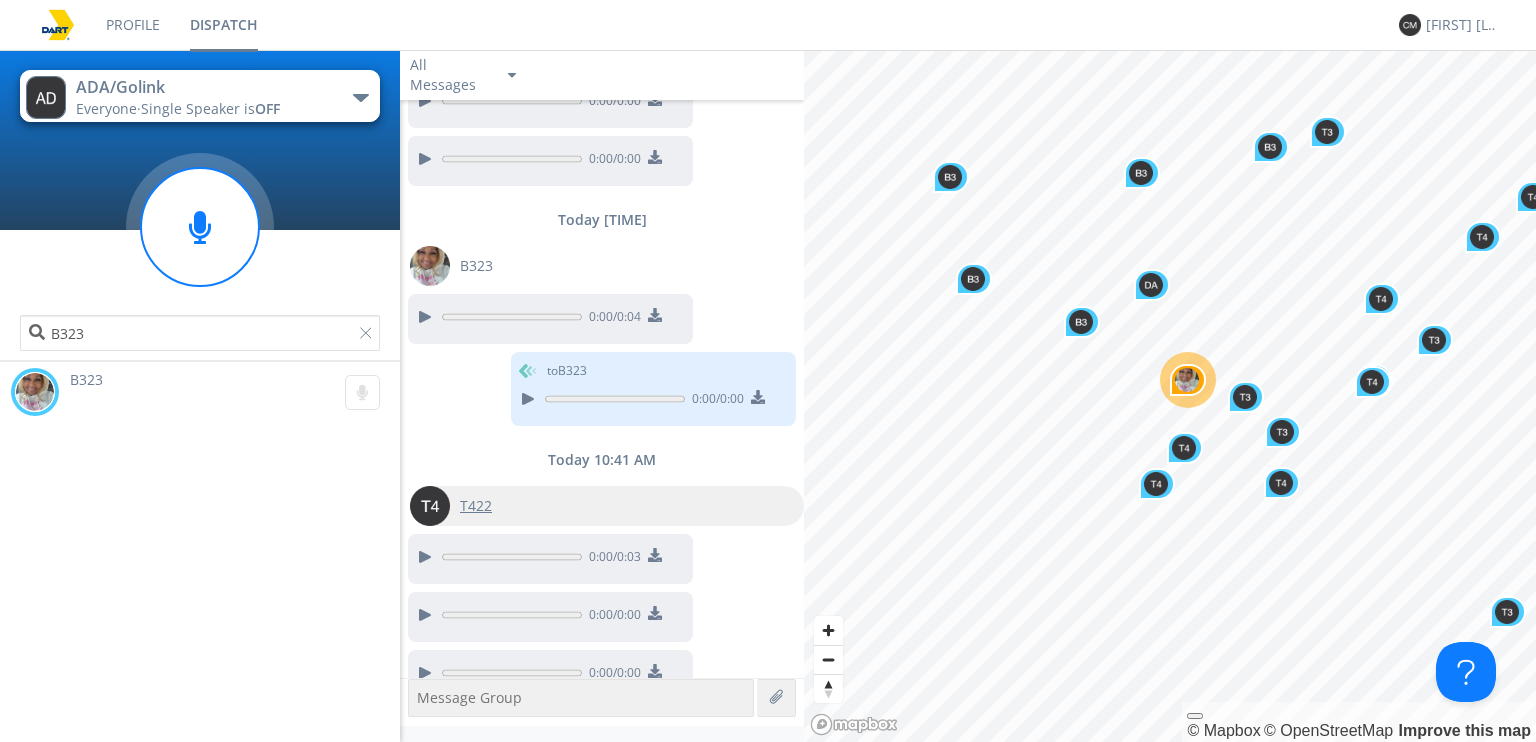 click at bounding box center (430, 506) 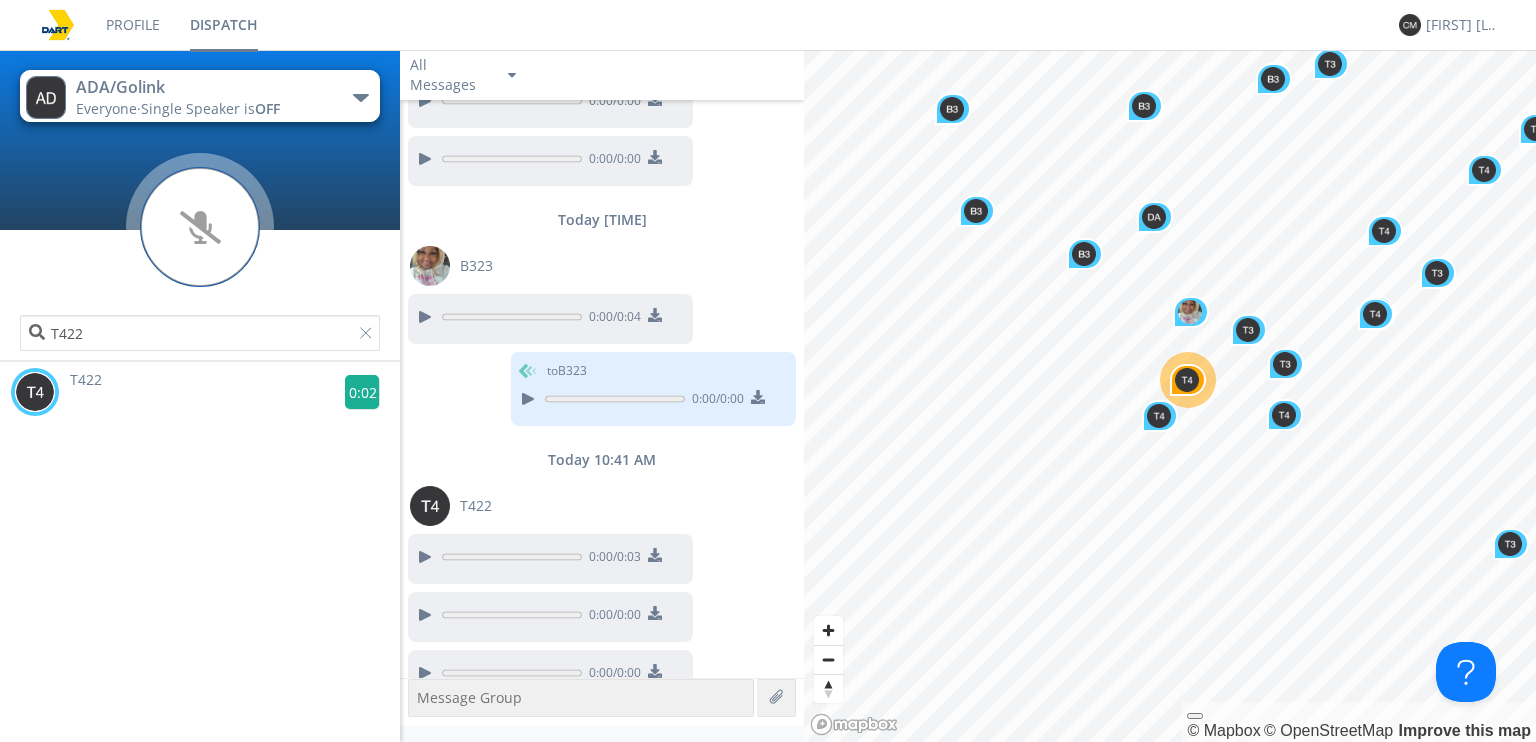 click 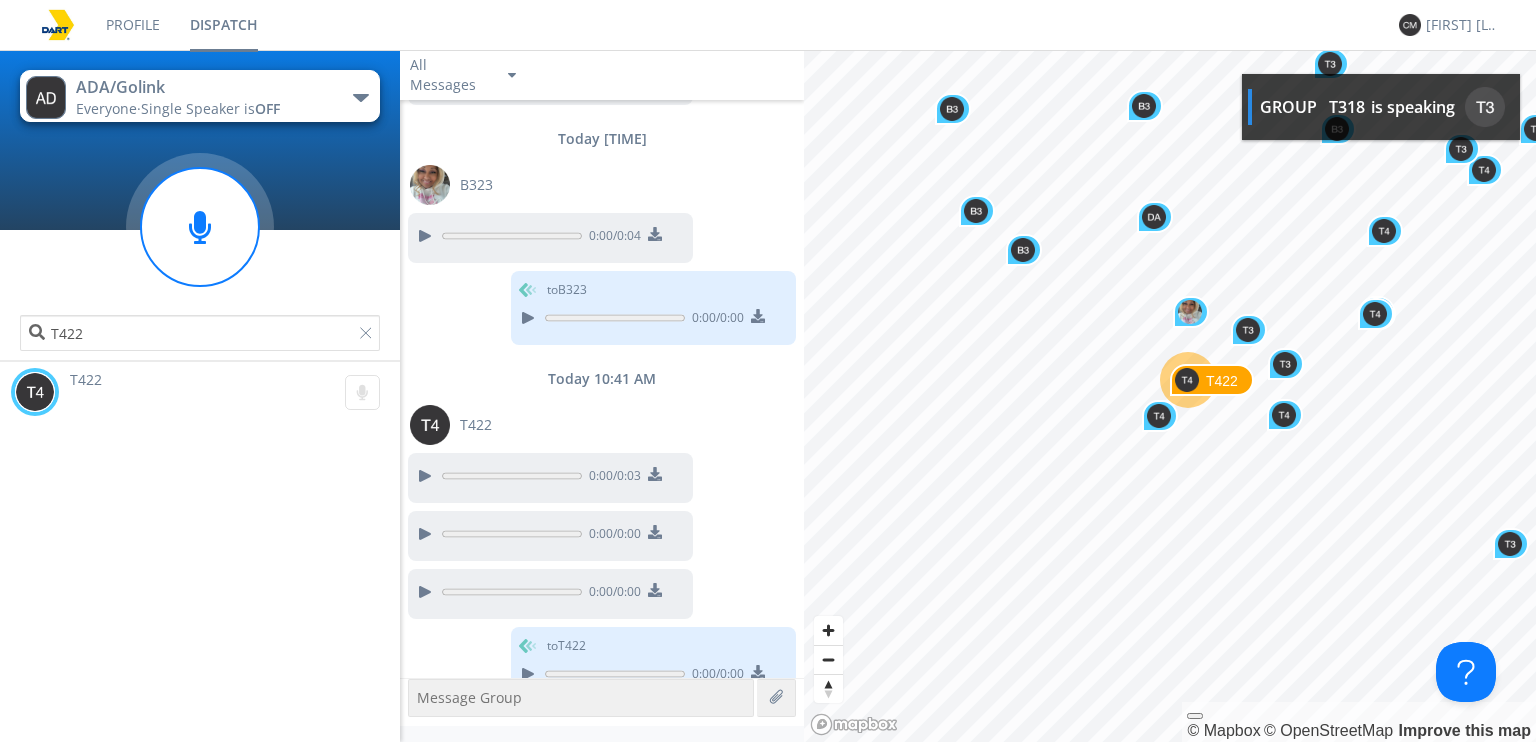 scroll, scrollTop: 10467, scrollLeft: 0, axis: vertical 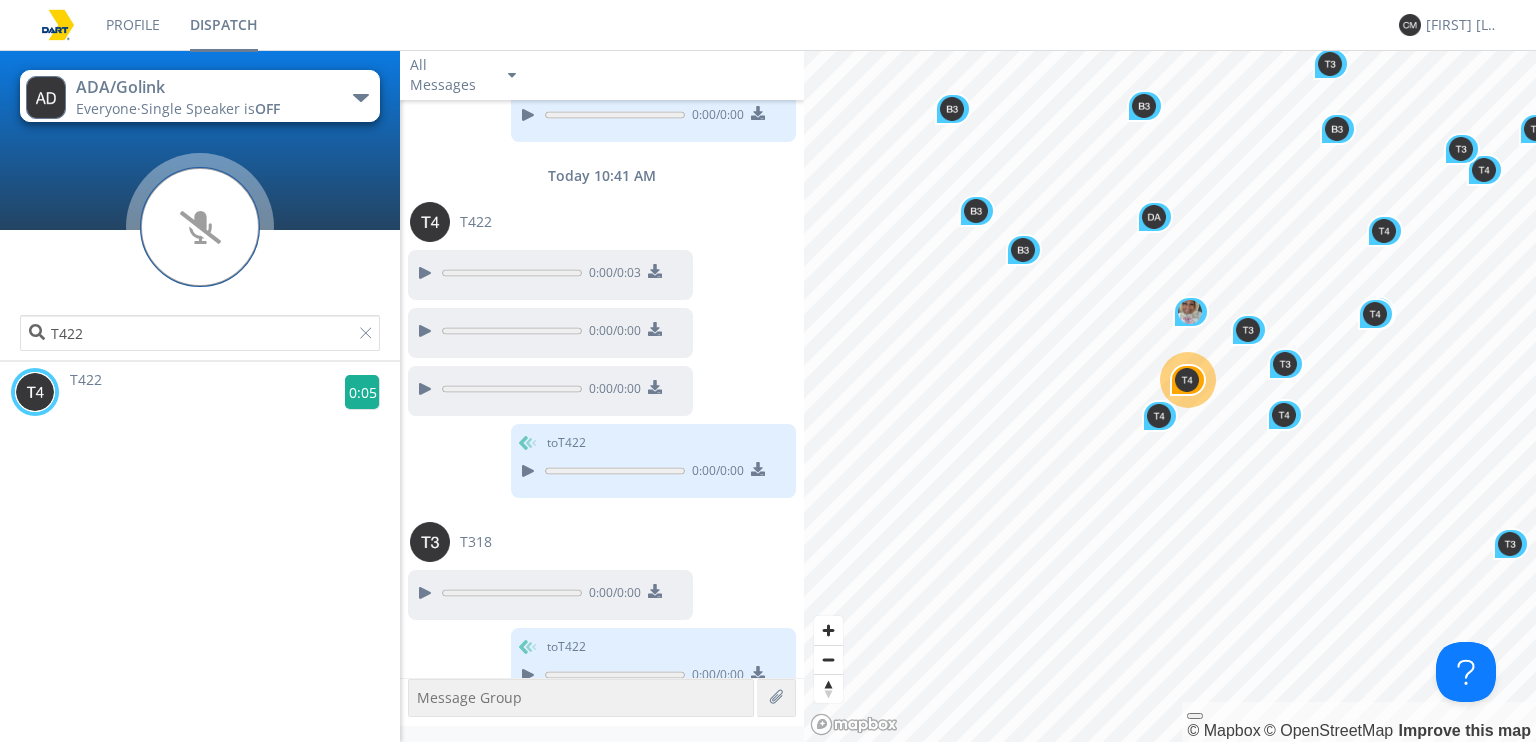 click 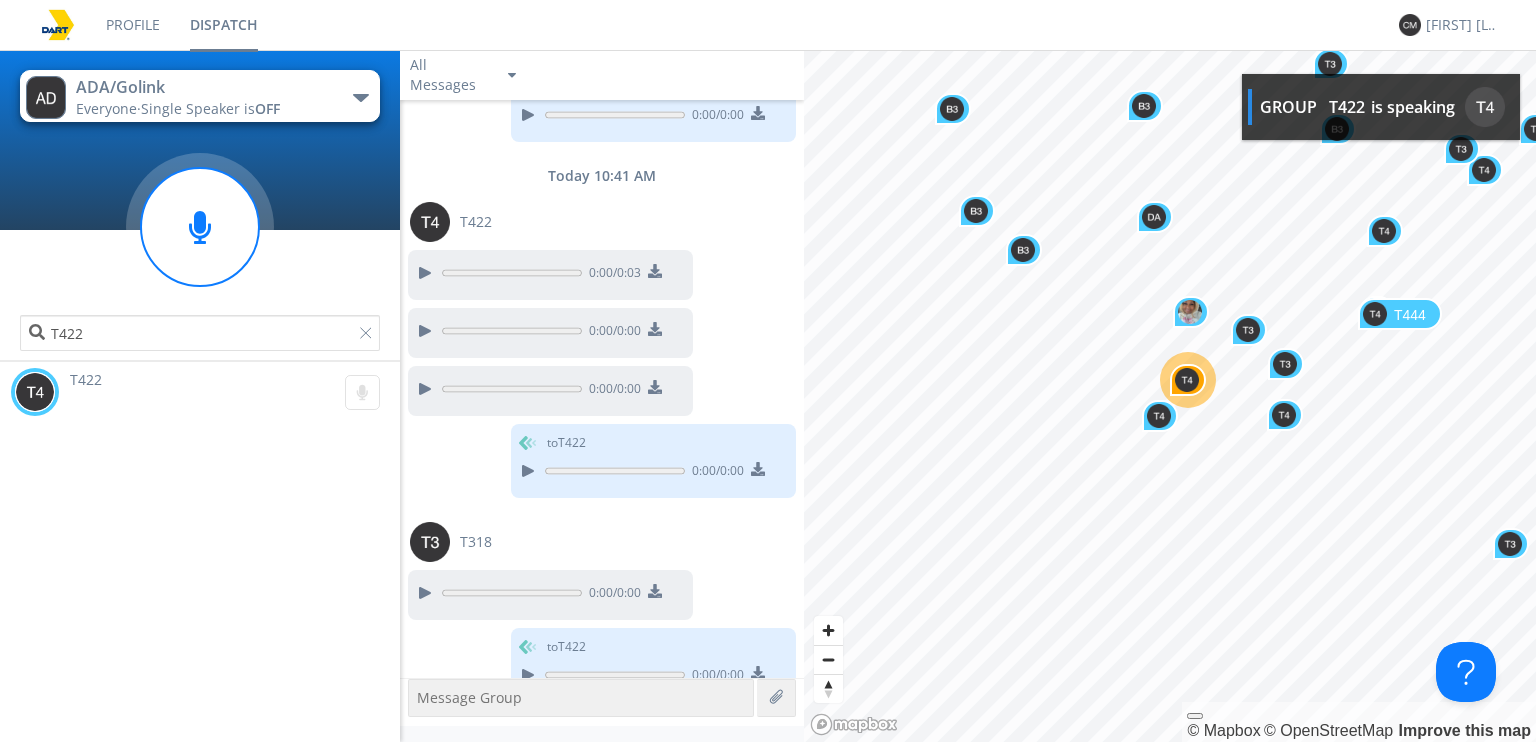 scroll, scrollTop: 10670, scrollLeft: 0, axis: vertical 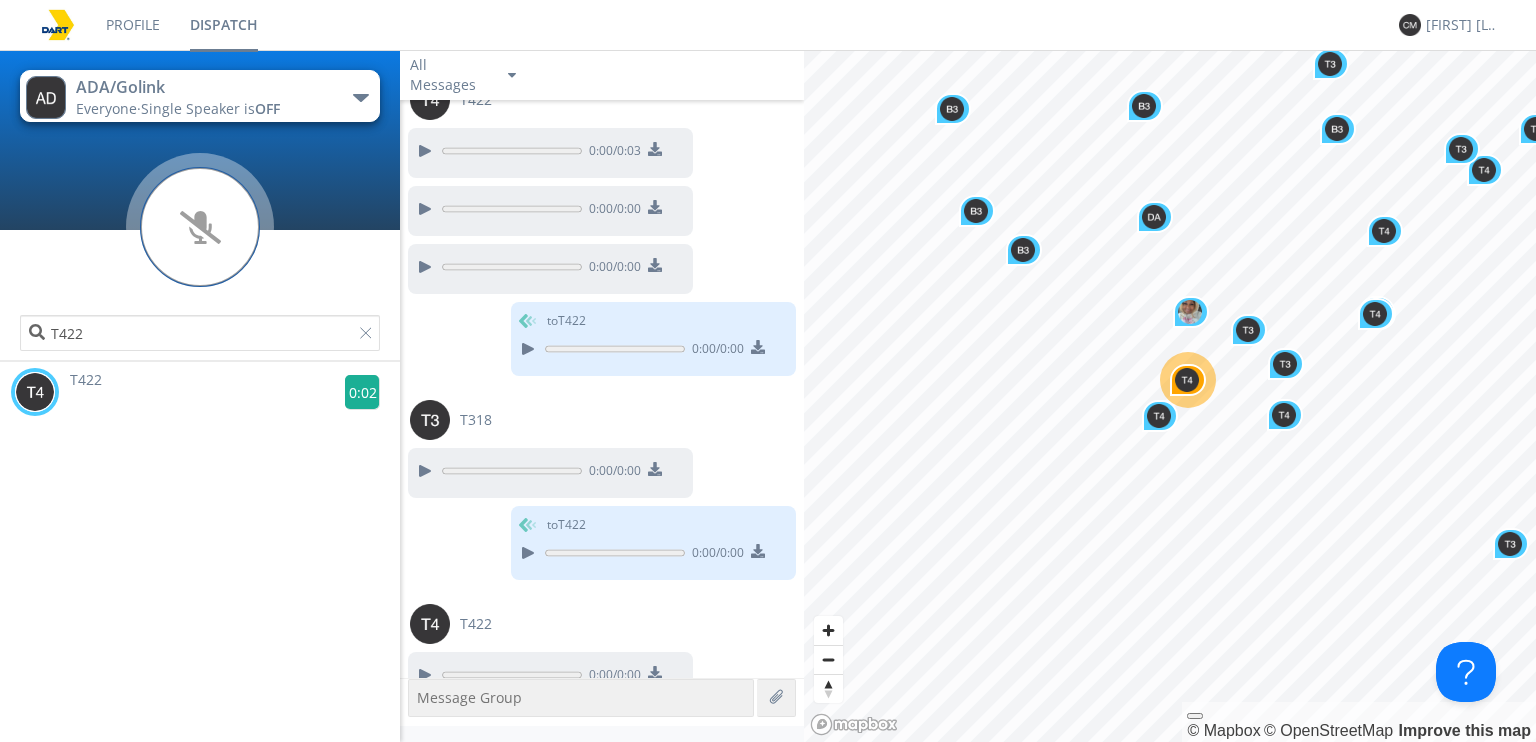 click 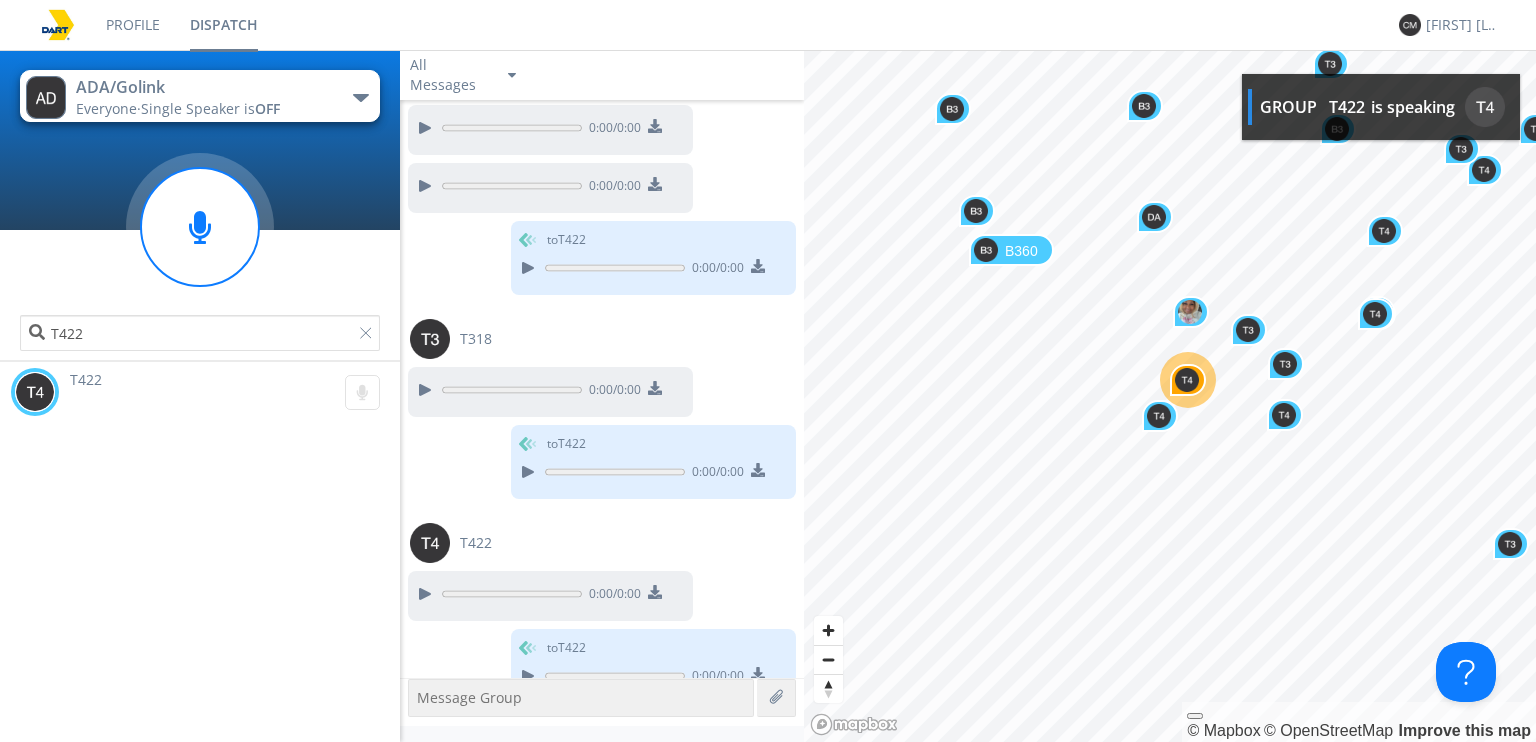 scroll, scrollTop: 10872, scrollLeft: 0, axis: vertical 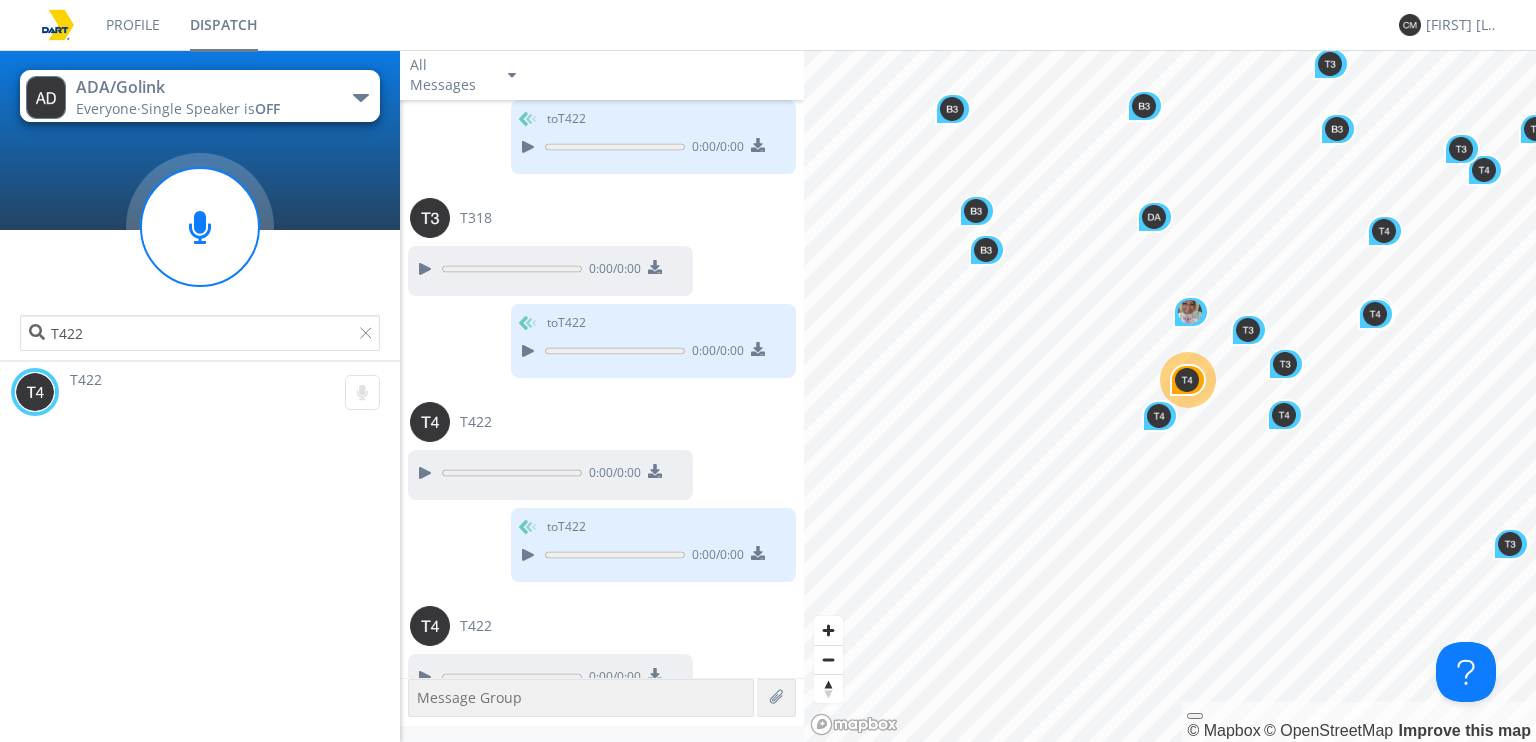 drag, startPoint x: 349, startPoint y: 393, endPoint x: 346, endPoint y: 423, distance: 30.149628 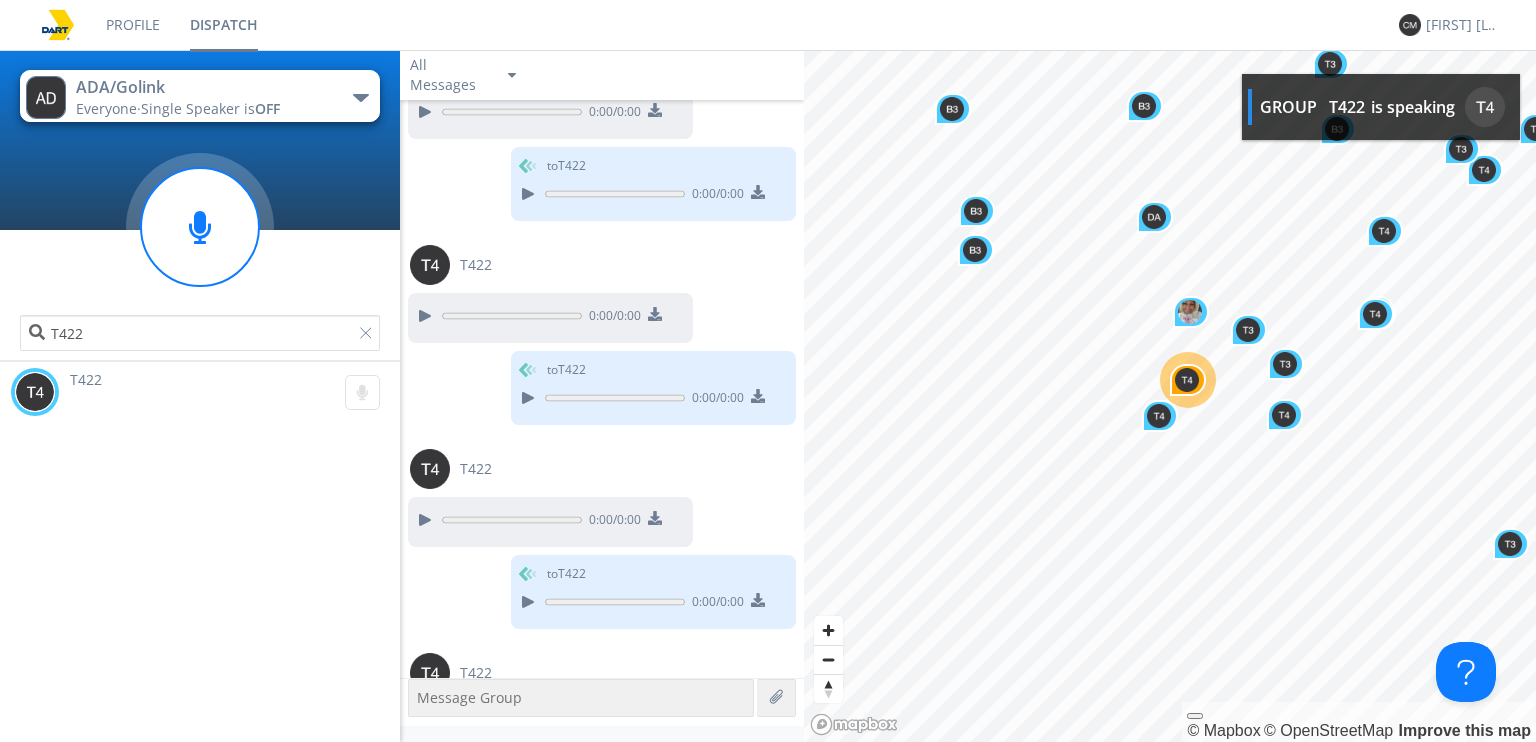 scroll, scrollTop: 11076, scrollLeft: 0, axis: vertical 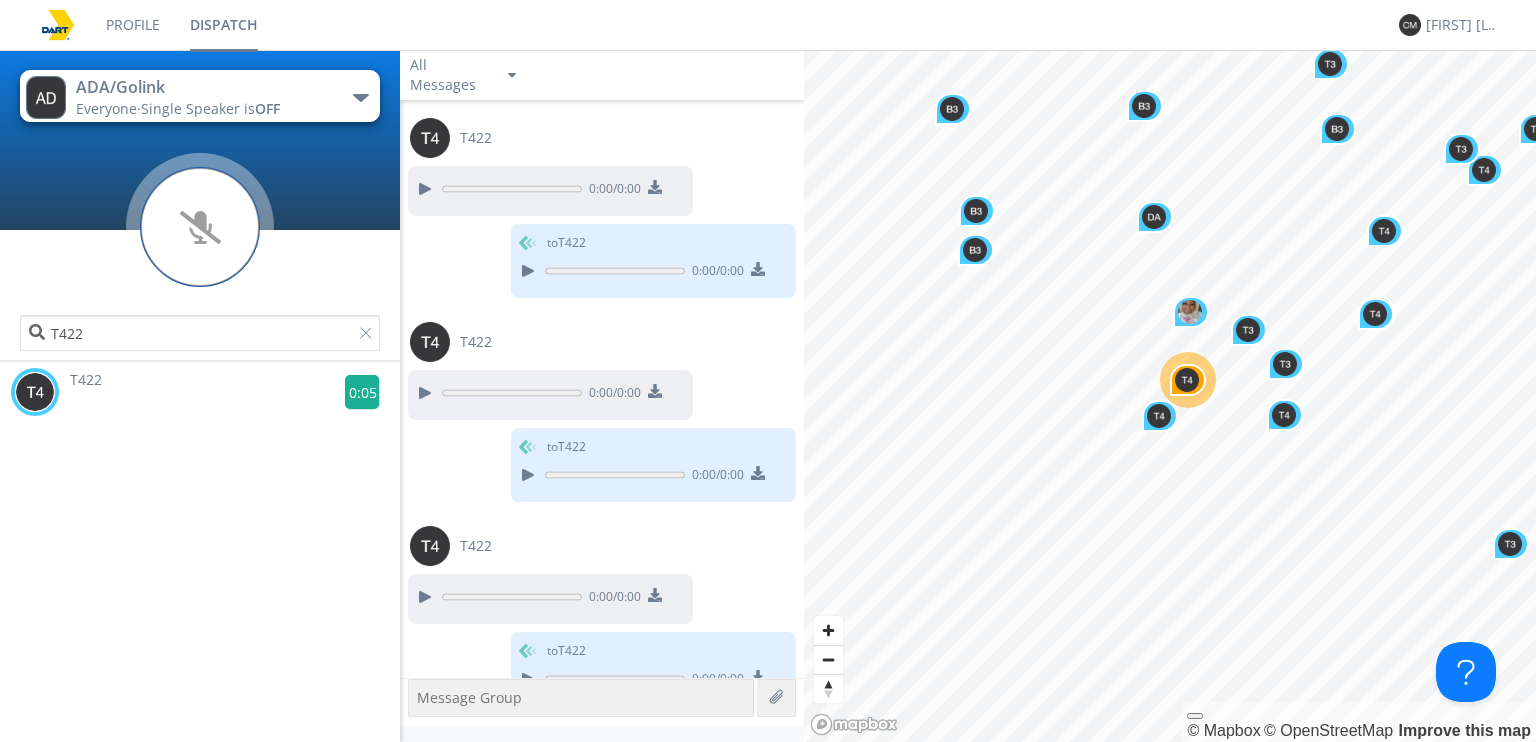 click 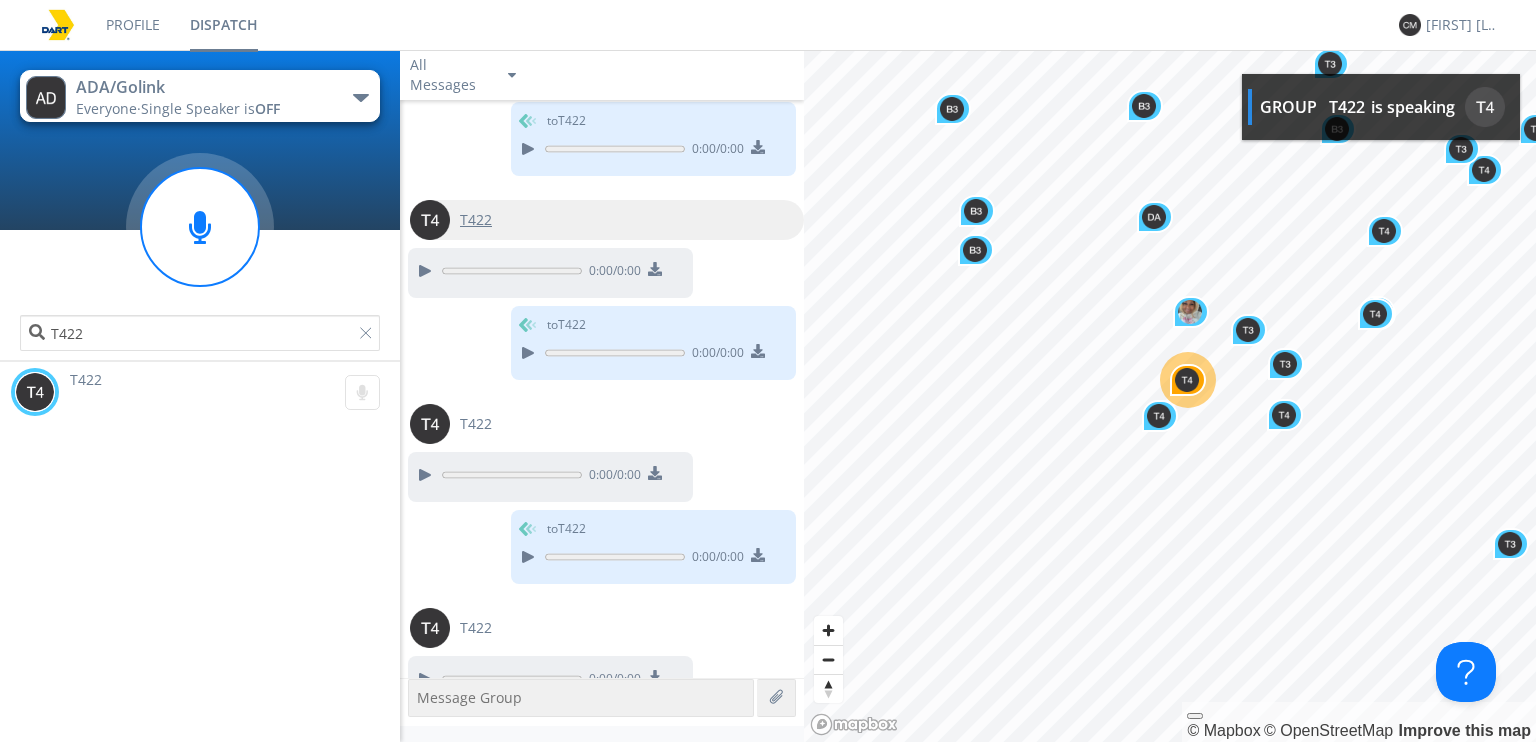 scroll, scrollTop: 11336, scrollLeft: 0, axis: vertical 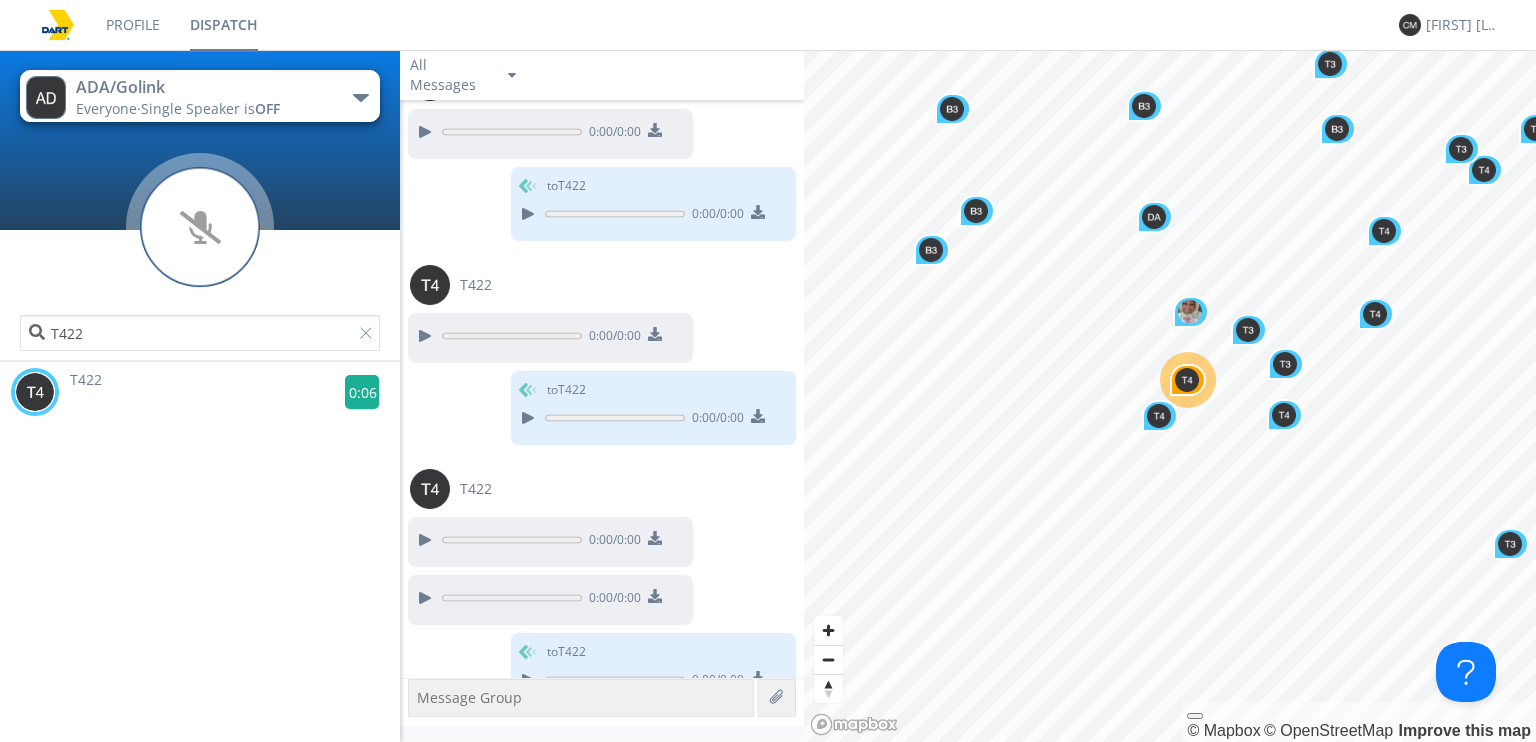 click 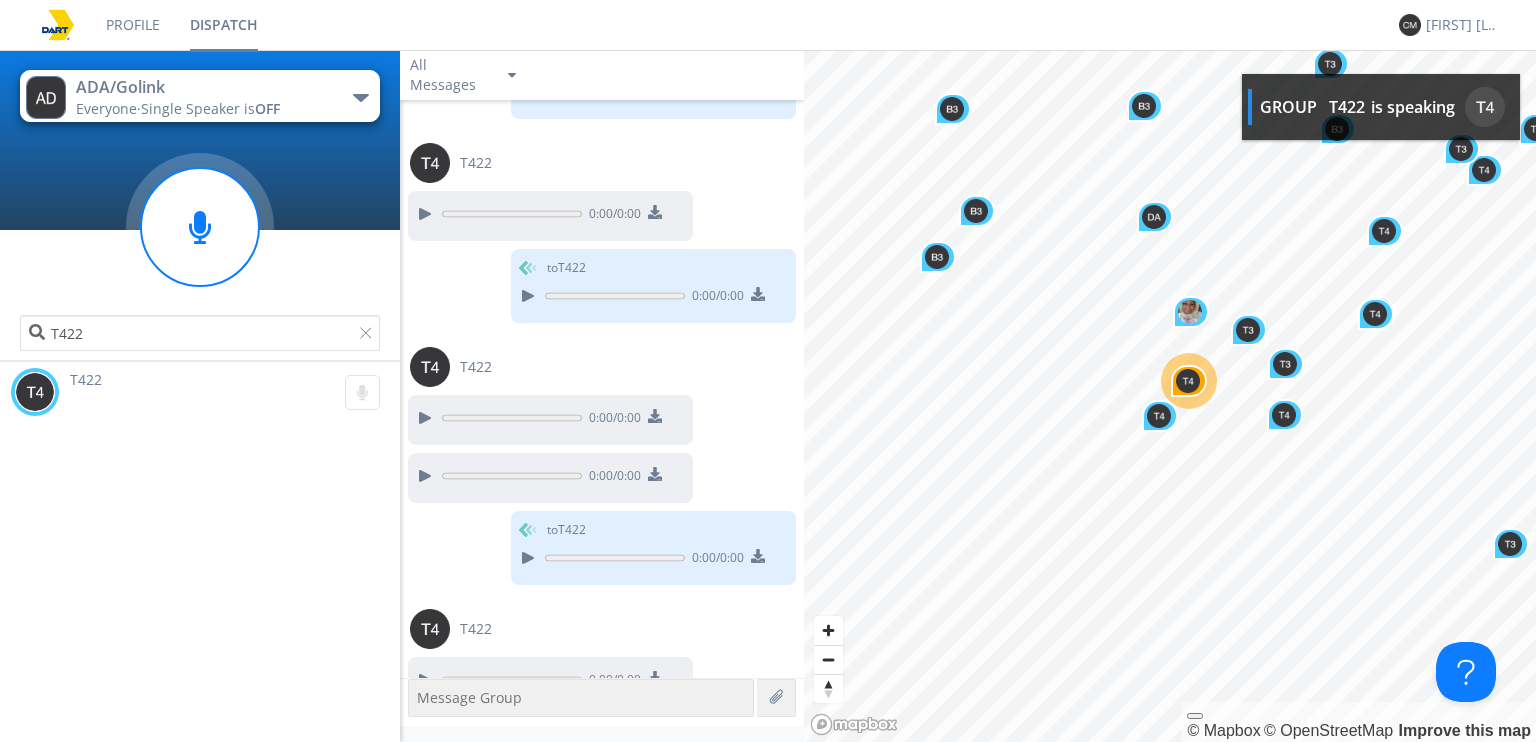 scroll, scrollTop: 11596, scrollLeft: 0, axis: vertical 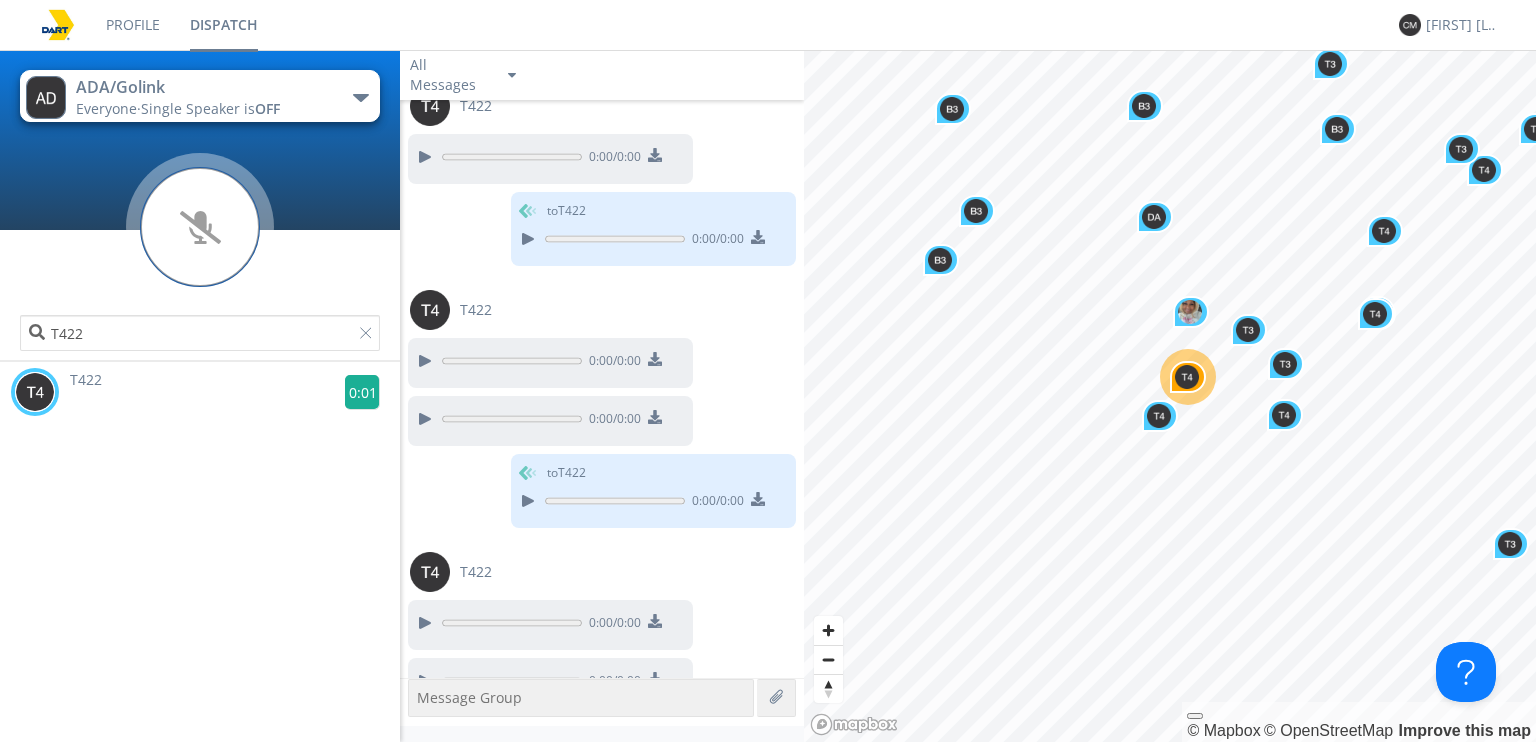 click 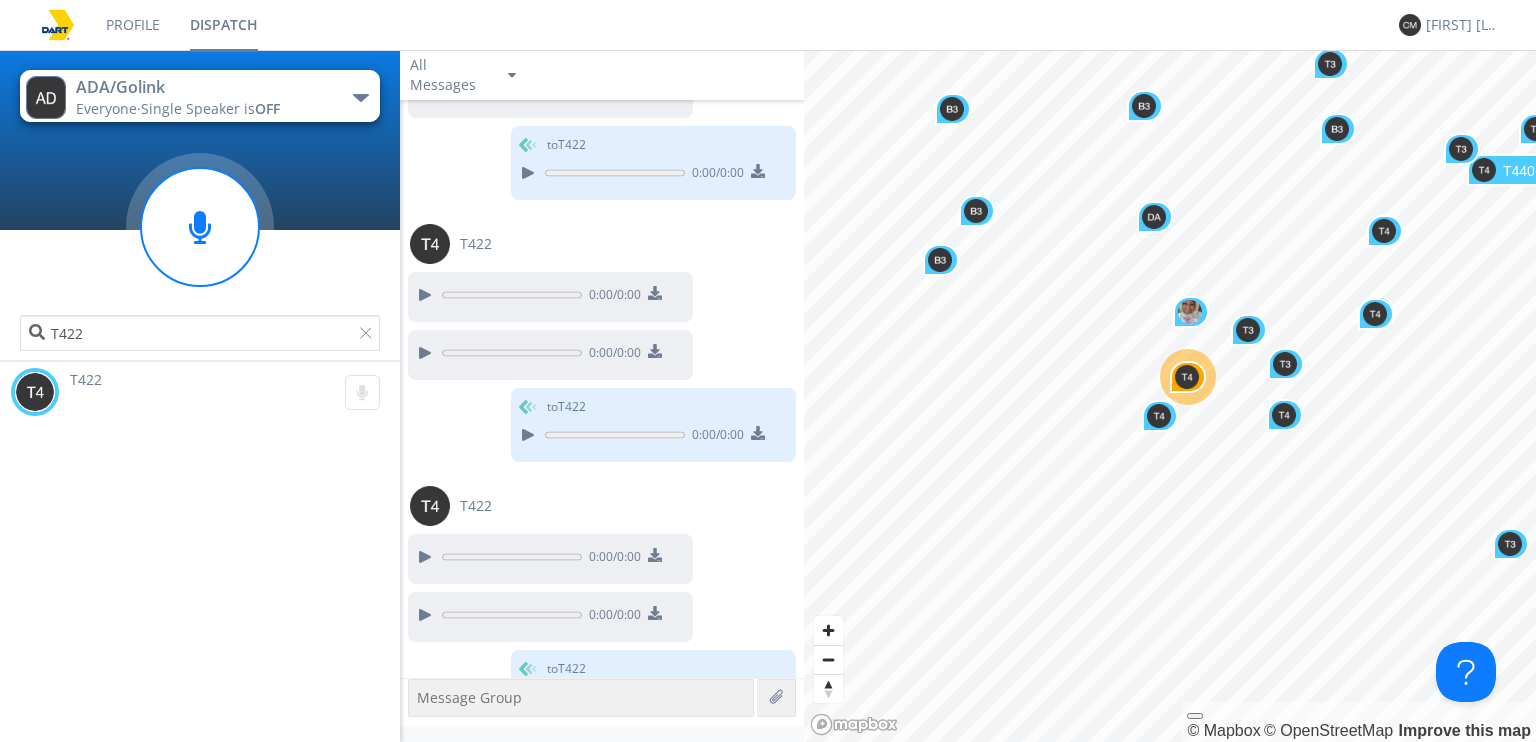scroll, scrollTop: 11677, scrollLeft: 0, axis: vertical 